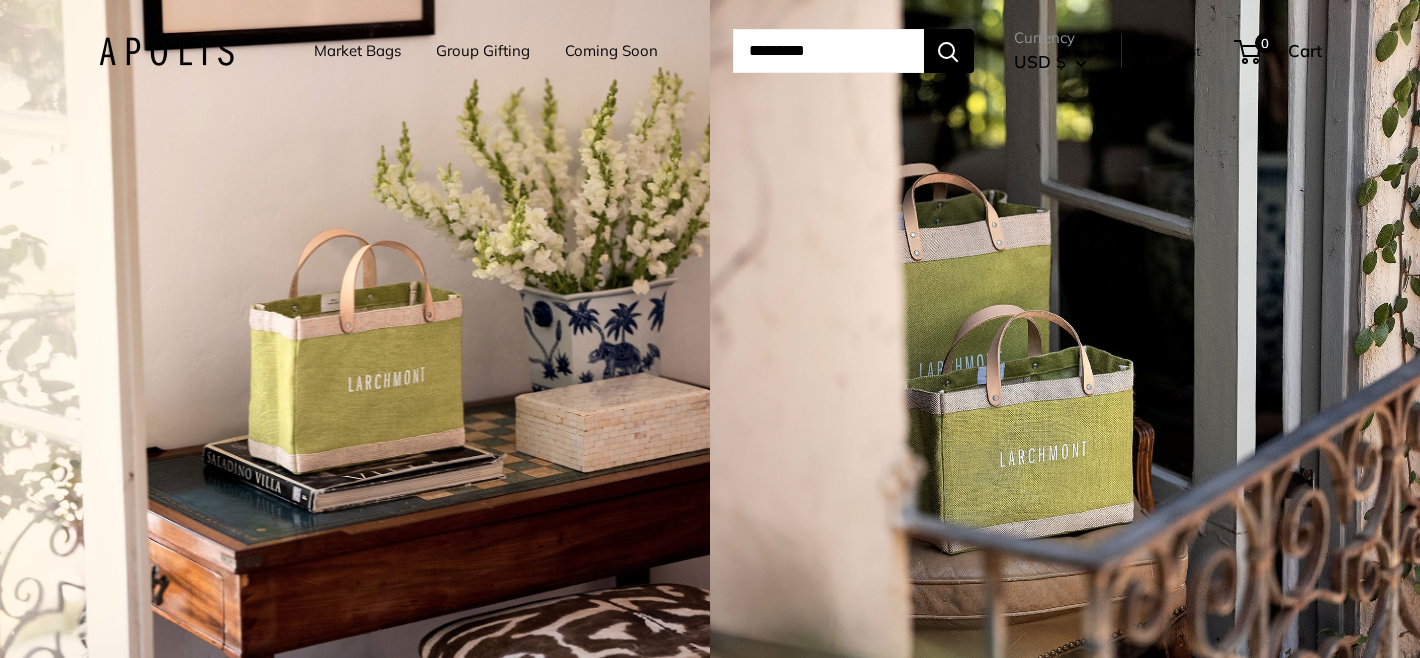 scroll, scrollTop: 0, scrollLeft: 0, axis: both 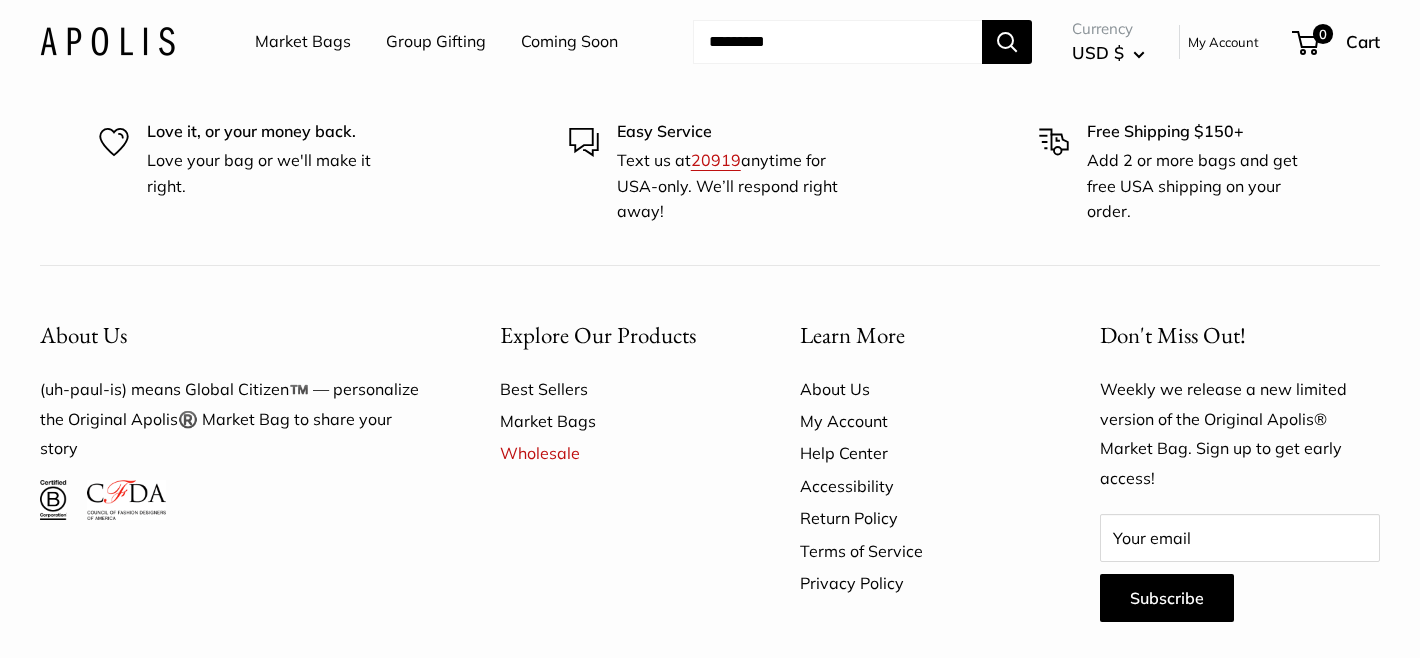 click on "chenille brick" at bounding box center [1065, -365] 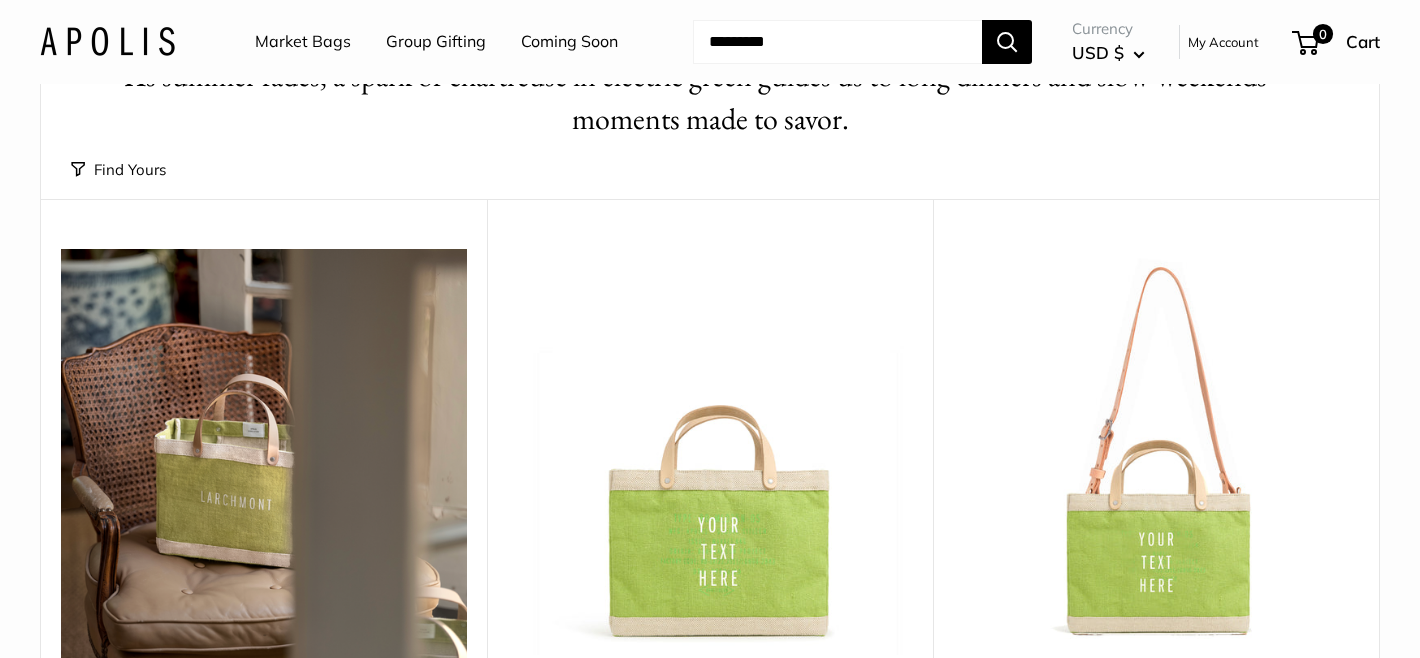 scroll, scrollTop: 341, scrollLeft: 0, axis: vertical 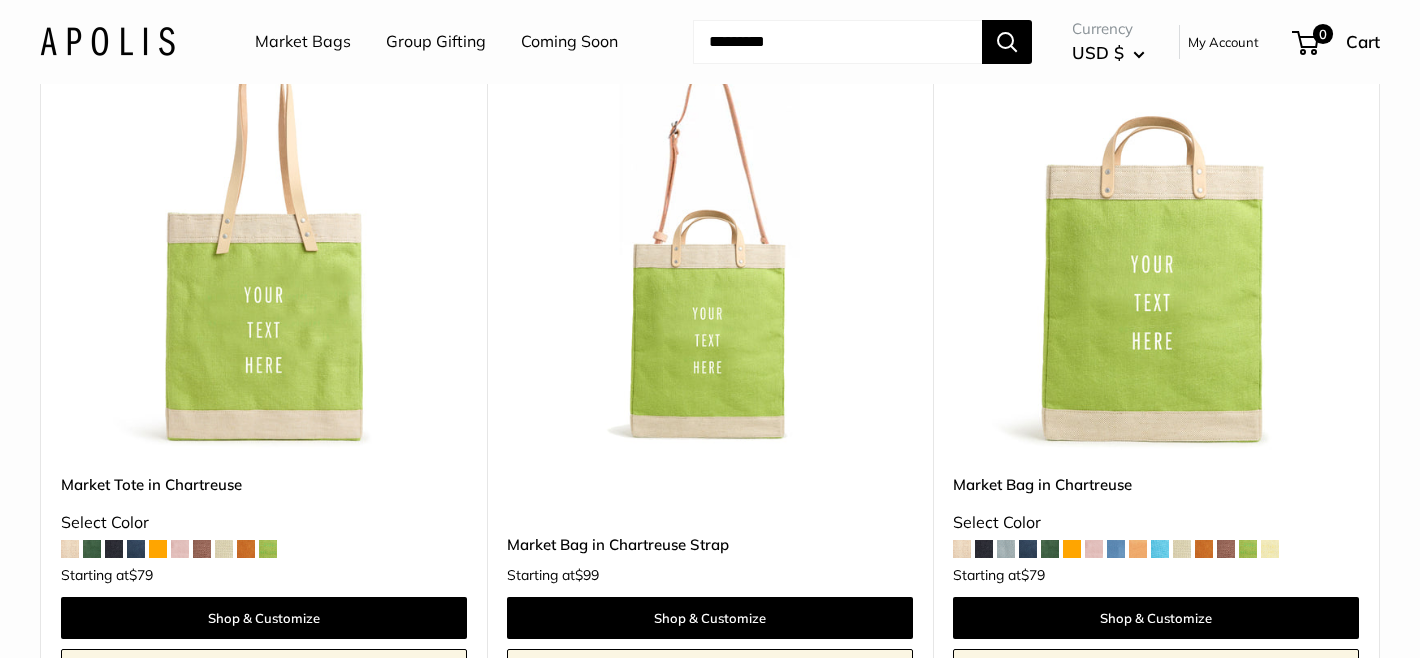 click at bounding box center [158, 549] 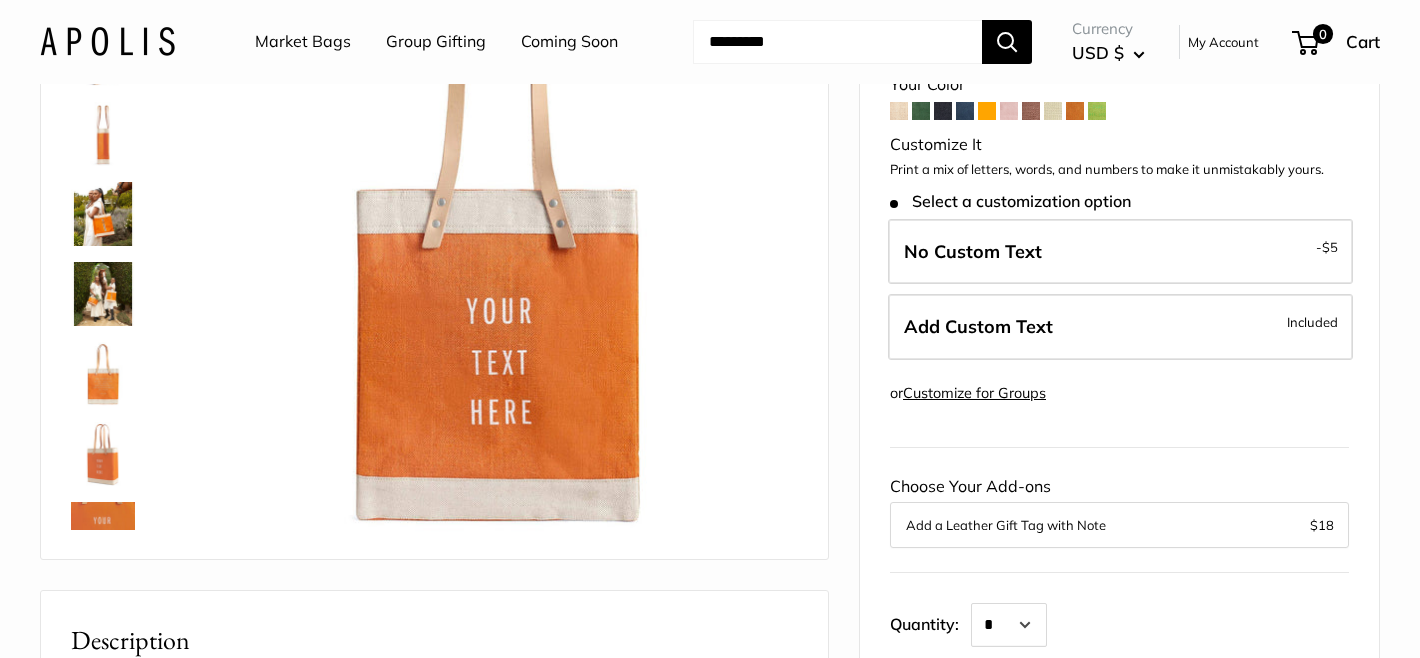 scroll, scrollTop: 108, scrollLeft: 0, axis: vertical 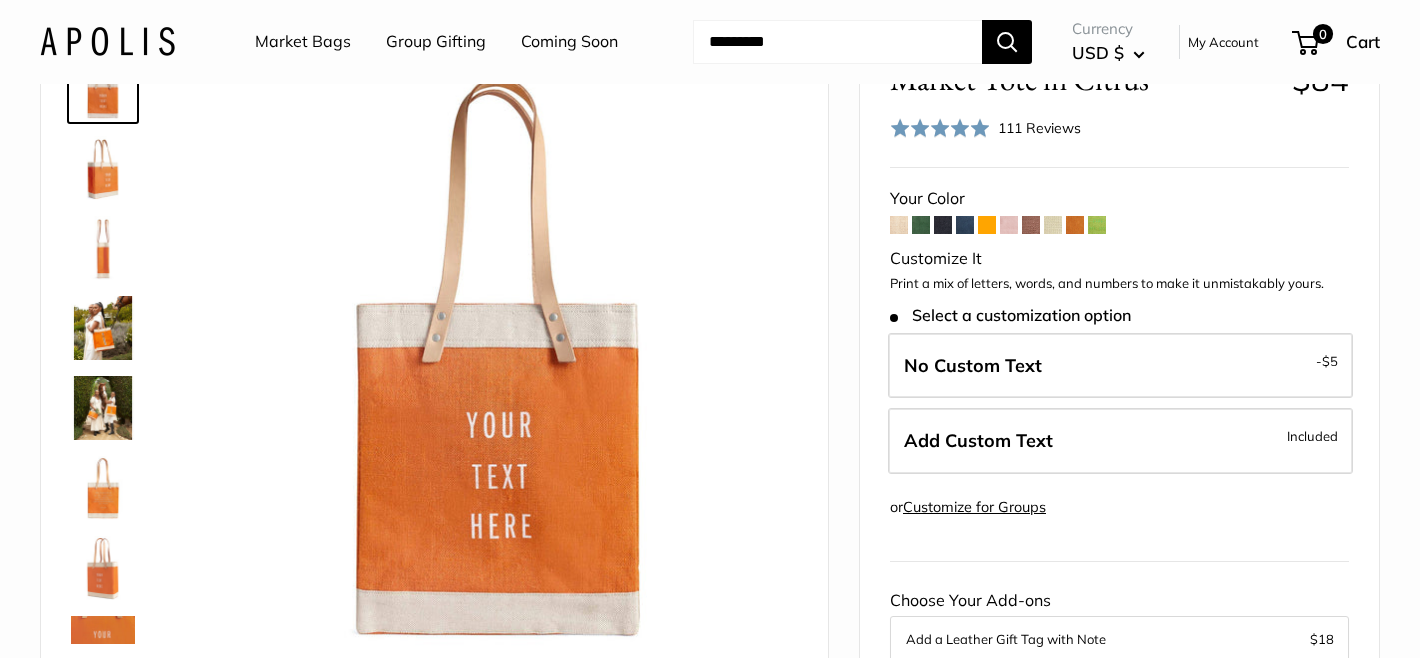 click at bounding box center (103, 328) 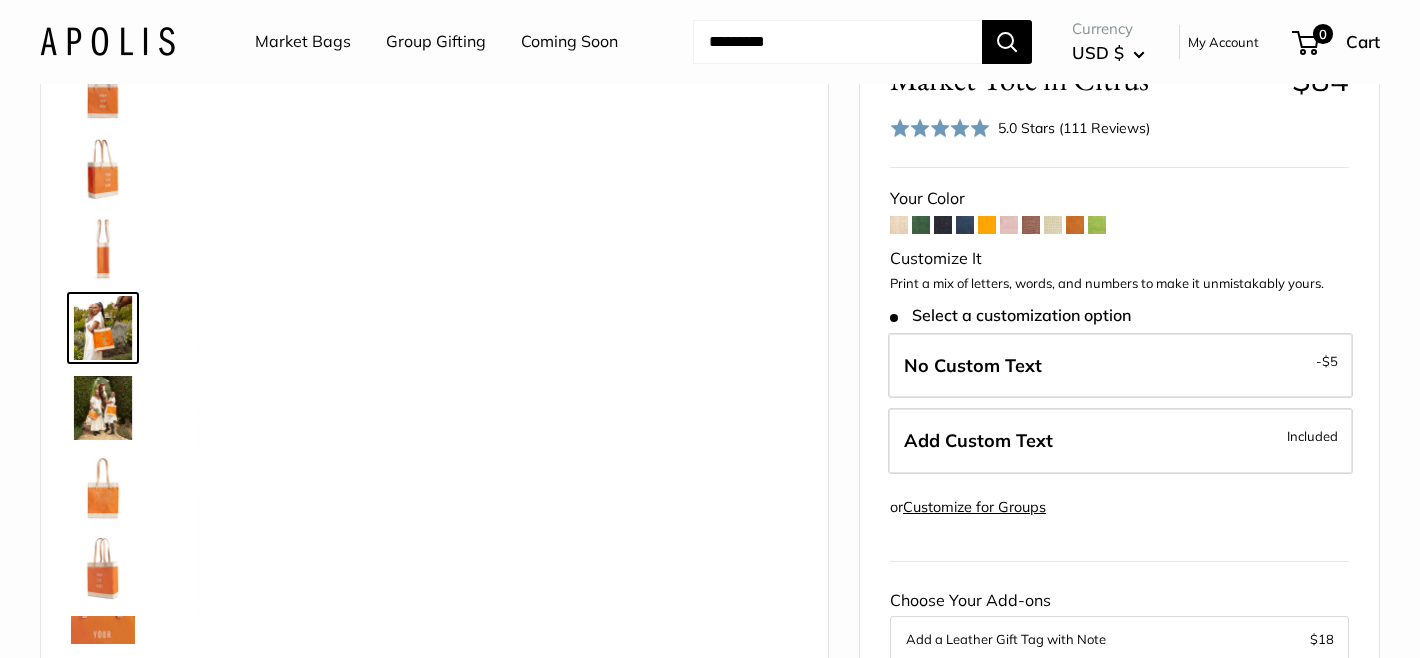 scroll, scrollTop: 0, scrollLeft: 0, axis: both 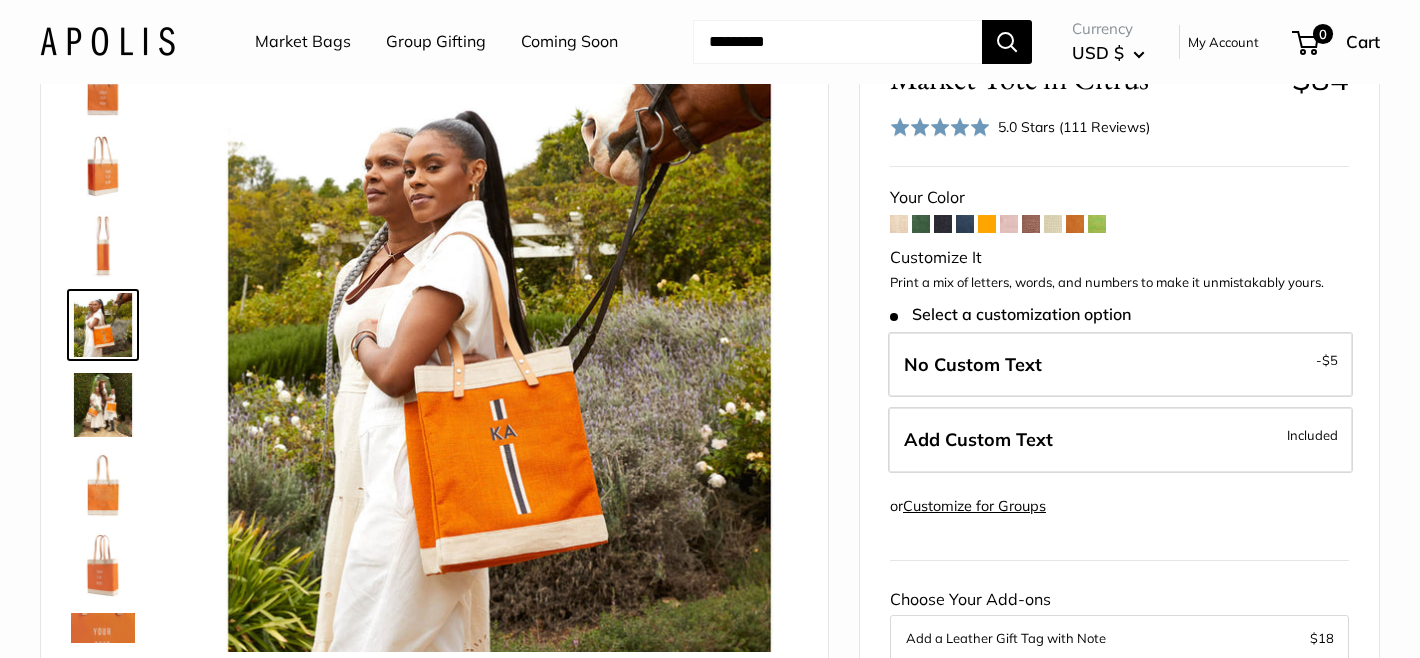 click at bounding box center (103, 165) 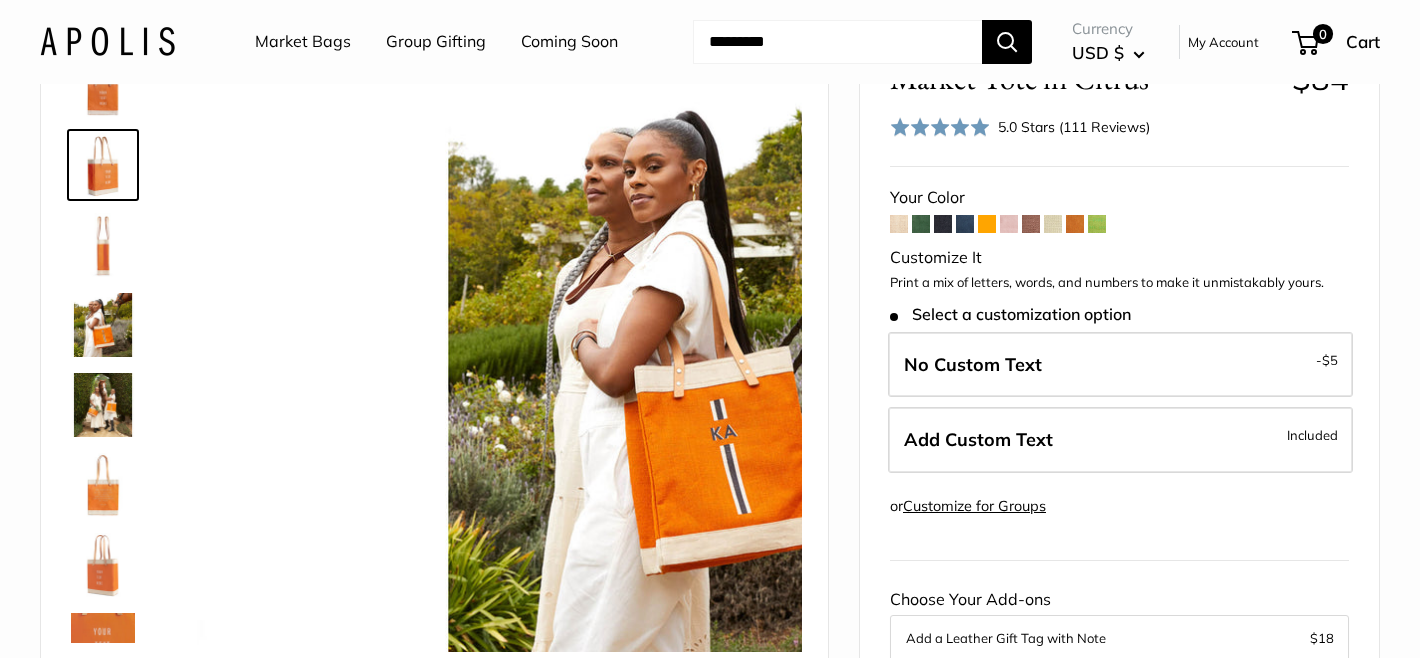 scroll, scrollTop: 0, scrollLeft: 0, axis: both 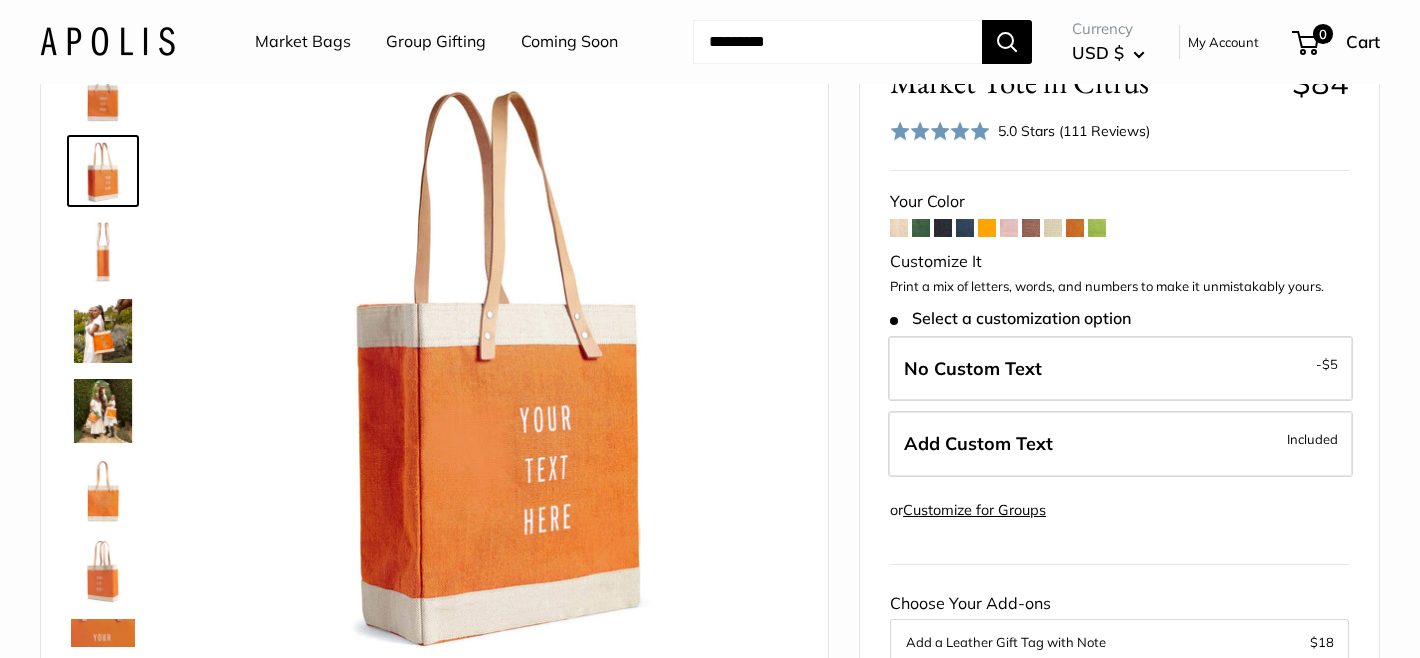 click at bounding box center [921, 228] 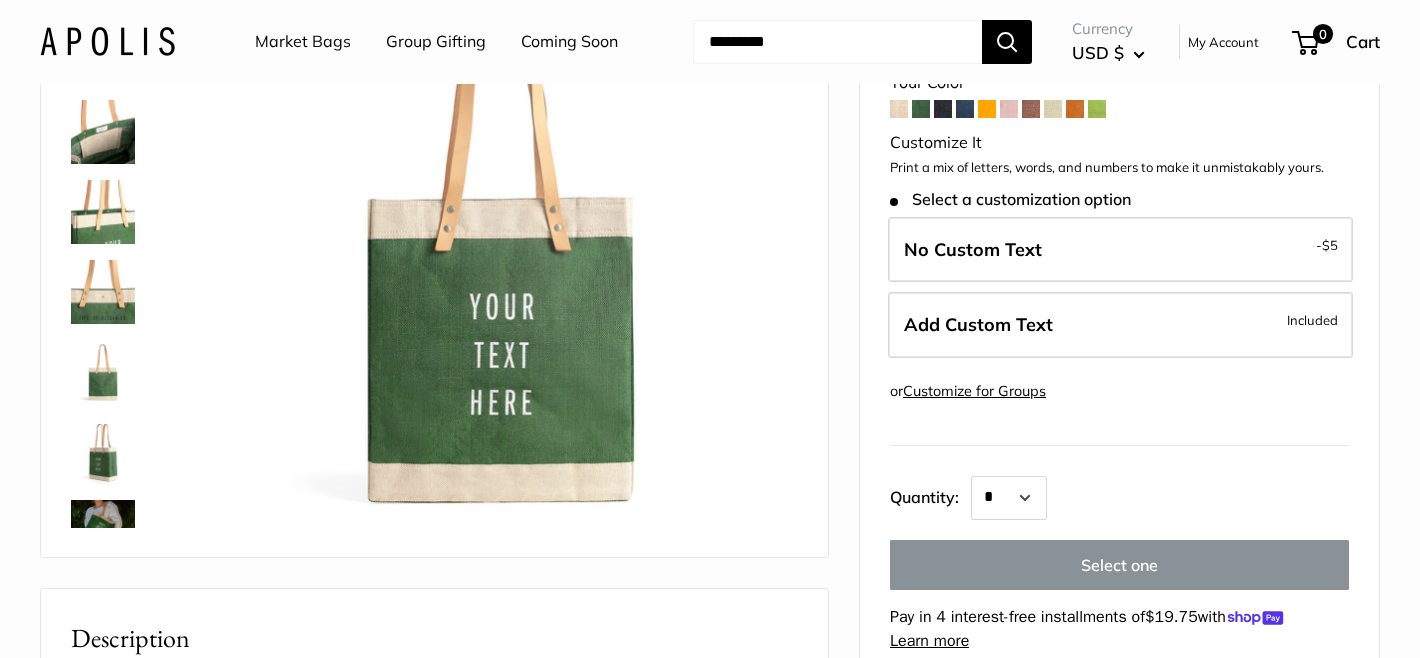 scroll, scrollTop: 102, scrollLeft: 0, axis: vertical 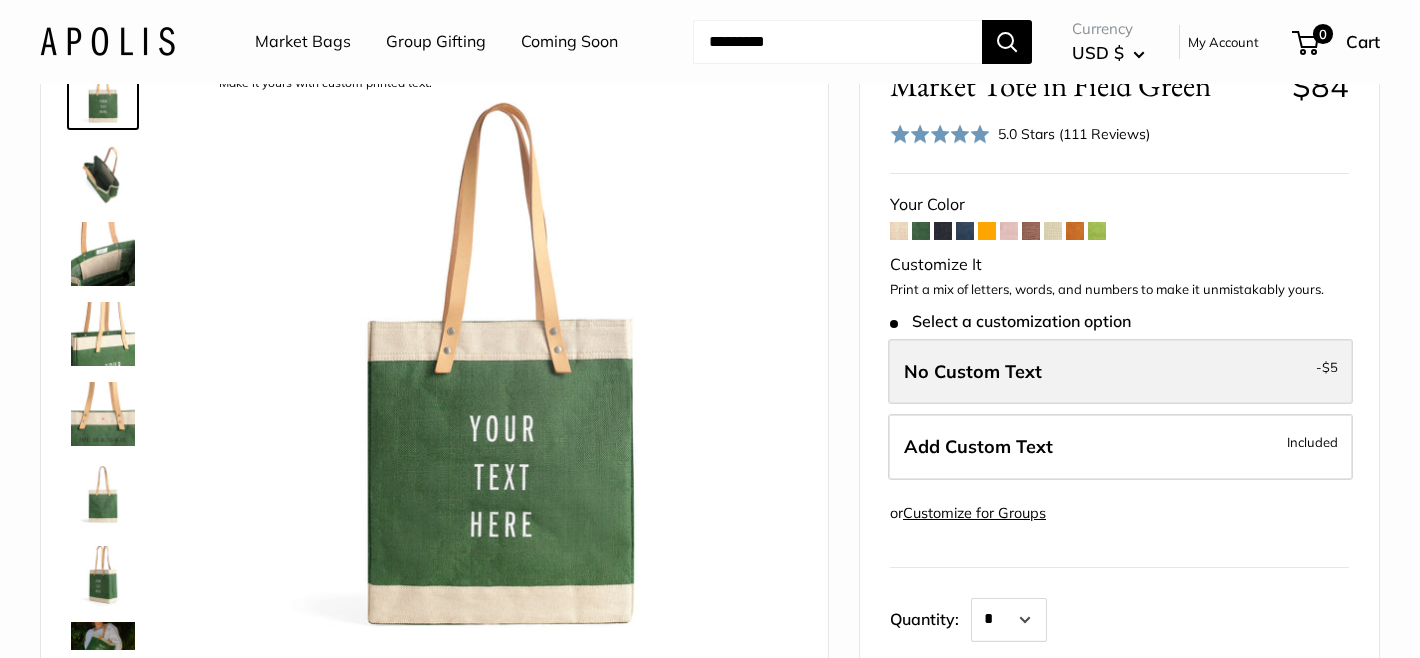 click on "No Custom Text" at bounding box center [973, 371] 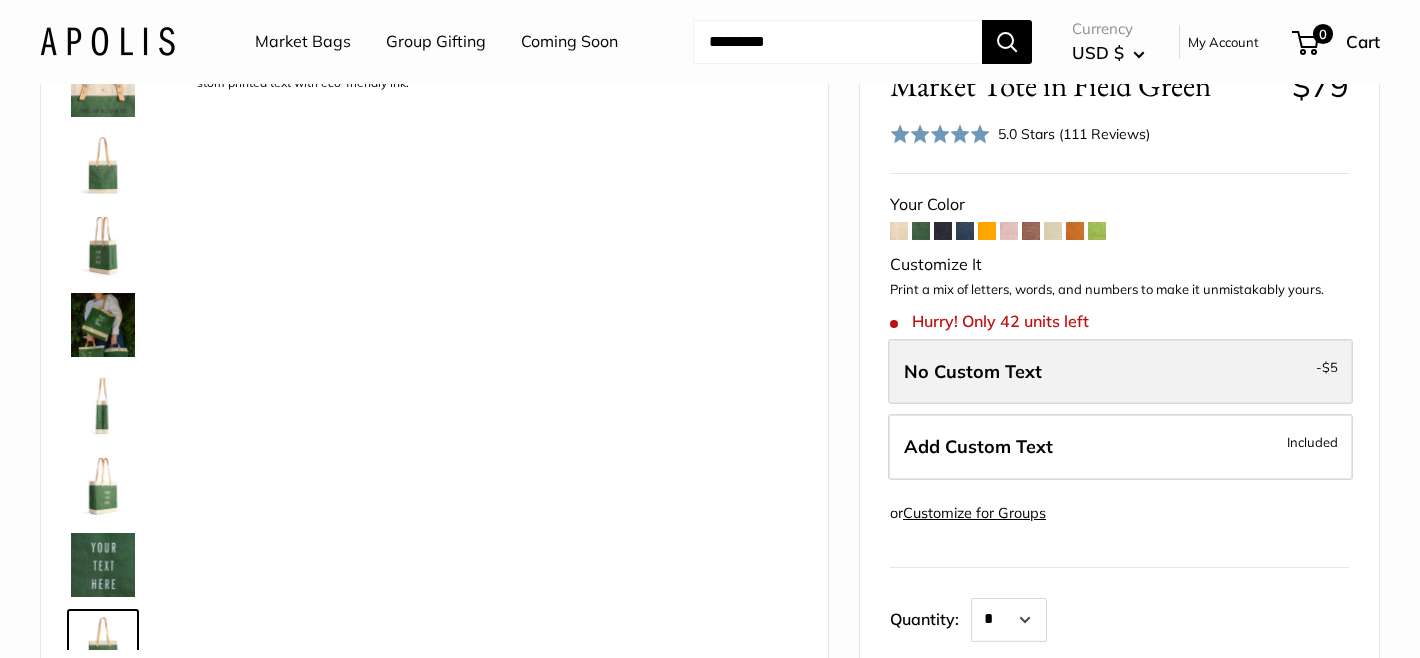 scroll, scrollTop: 368, scrollLeft: 0, axis: vertical 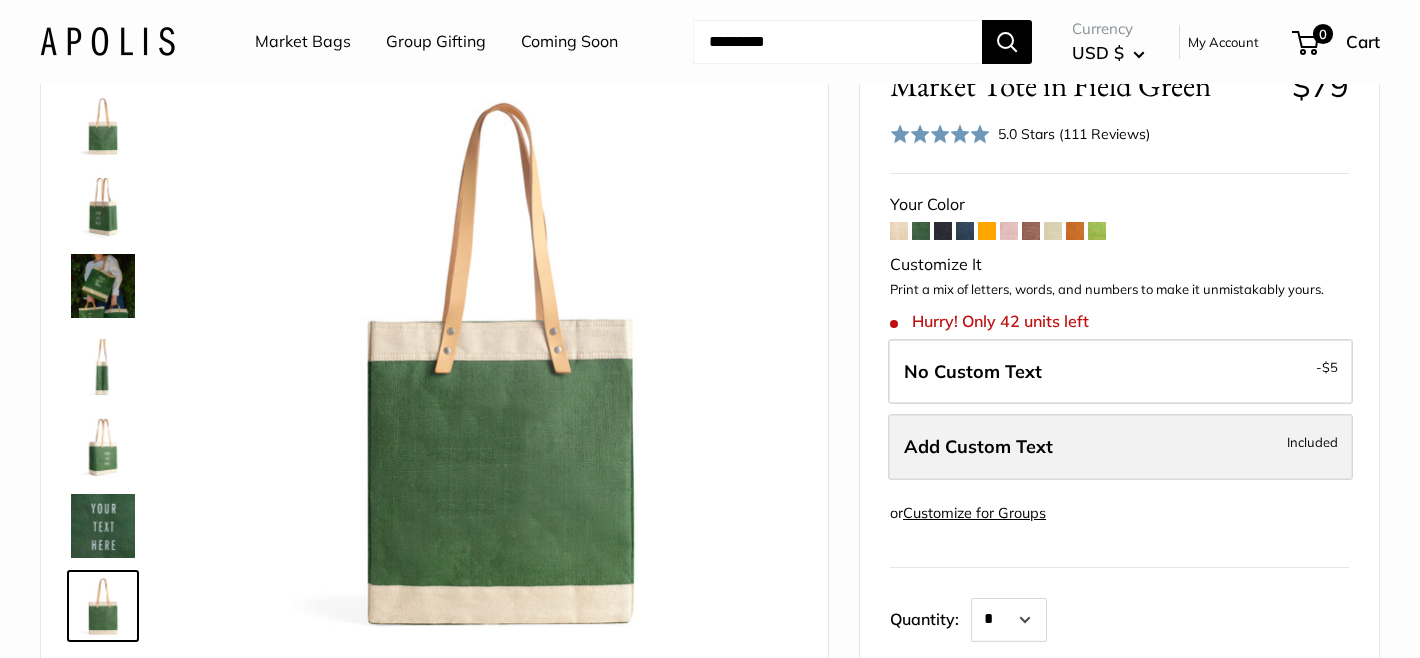 click on "Add Custom Text
Included" at bounding box center [1120, 447] 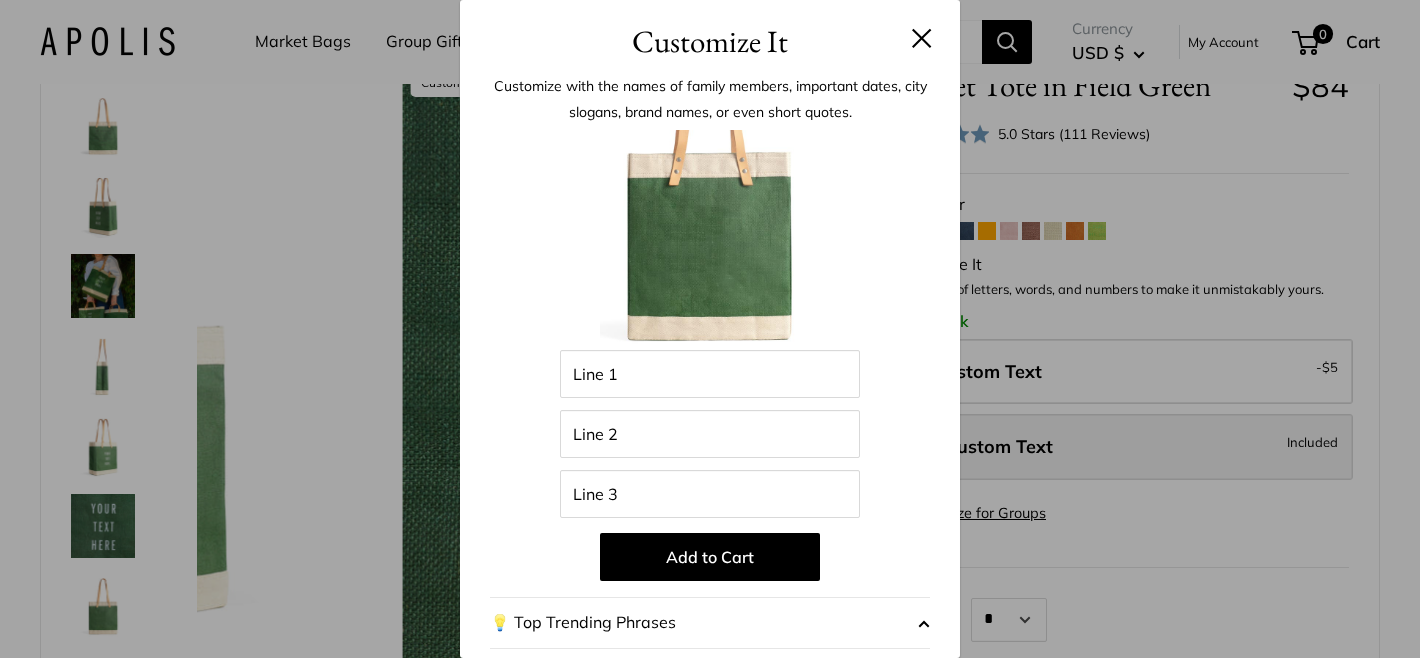 scroll, scrollTop: 0, scrollLeft: 0, axis: both 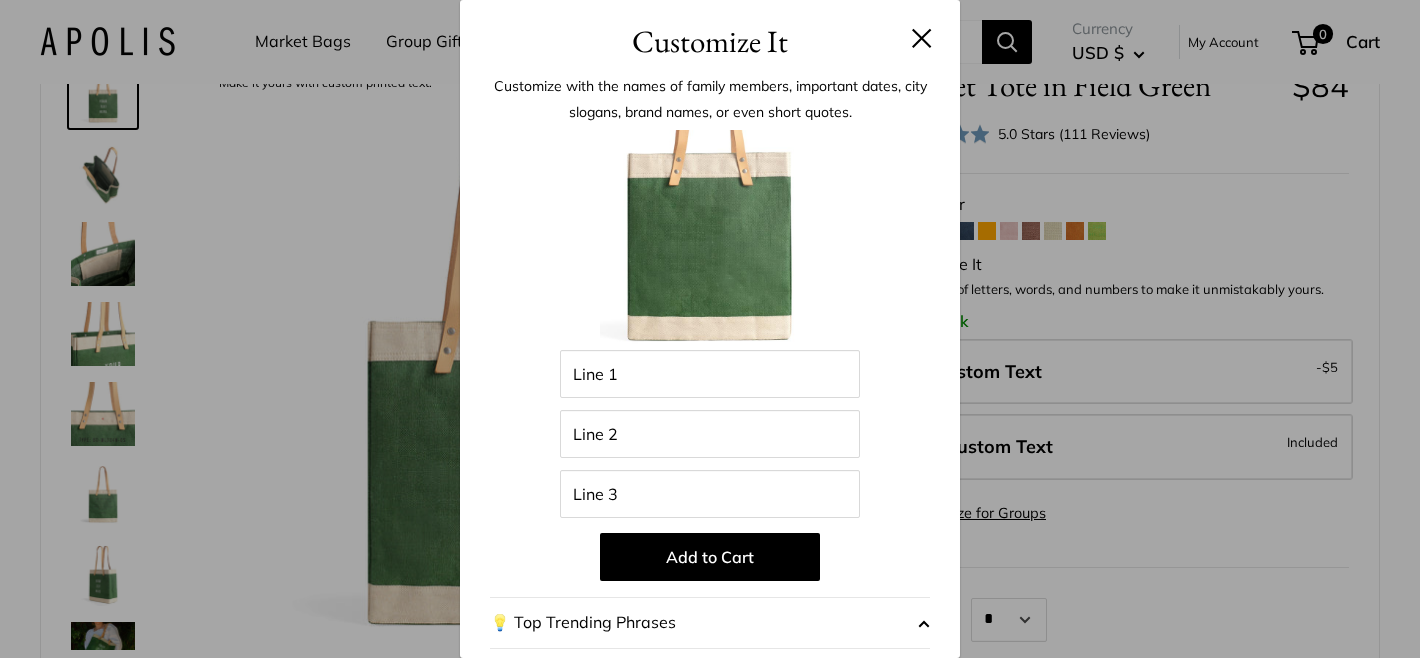 click at bounding box center [922, 38] 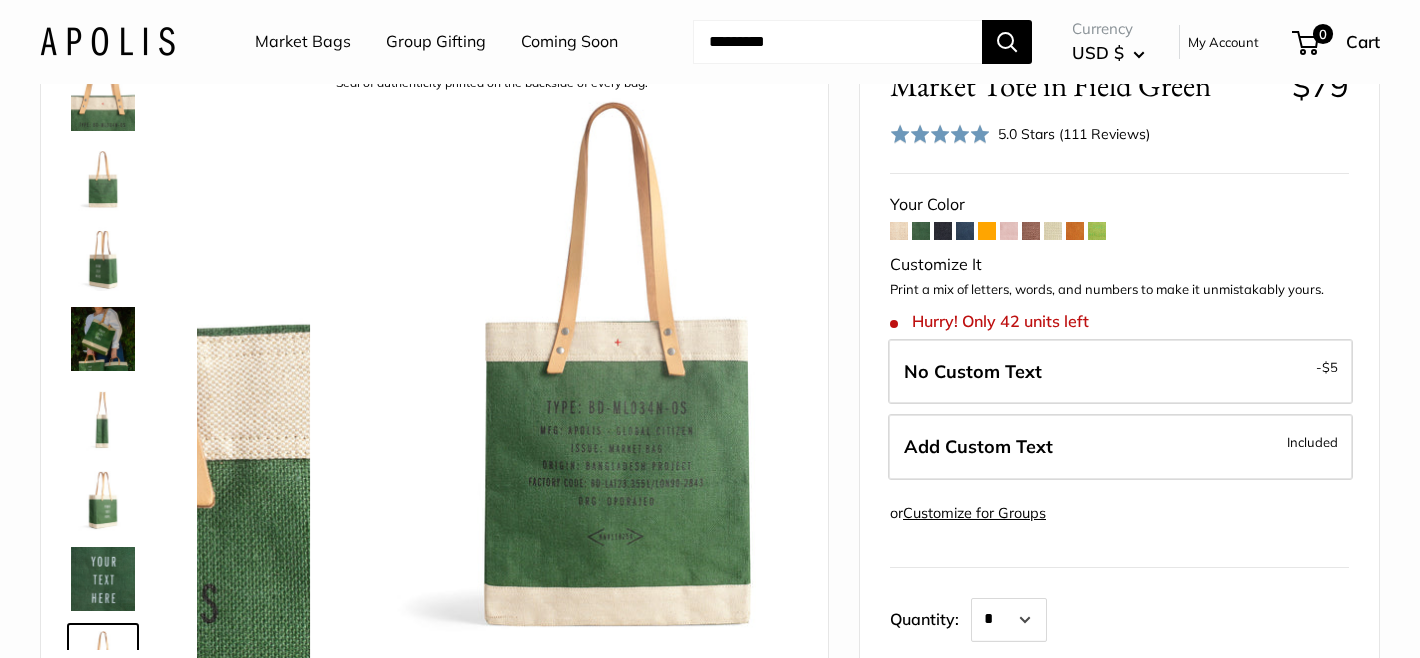 scroll, scrollTop: 368, scrollLeft: 0, axis: vertical 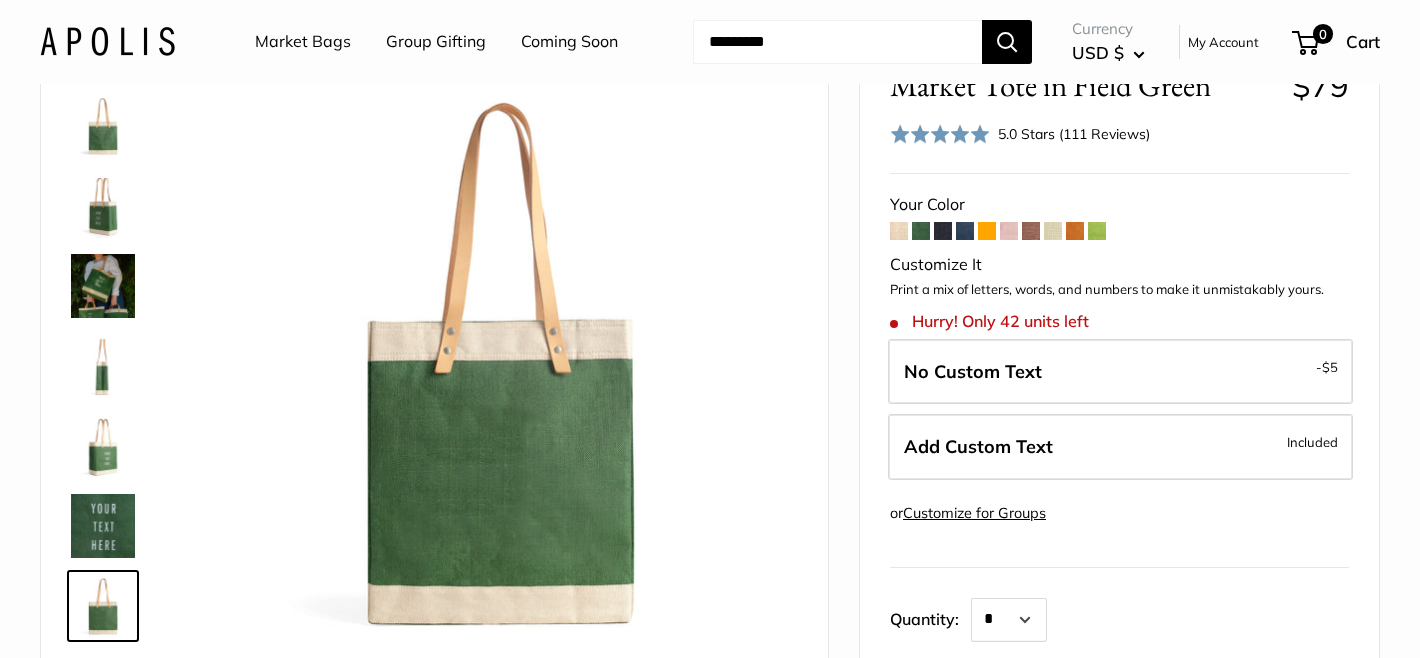 click on "Market Bags" at bounding box center [303, 42] 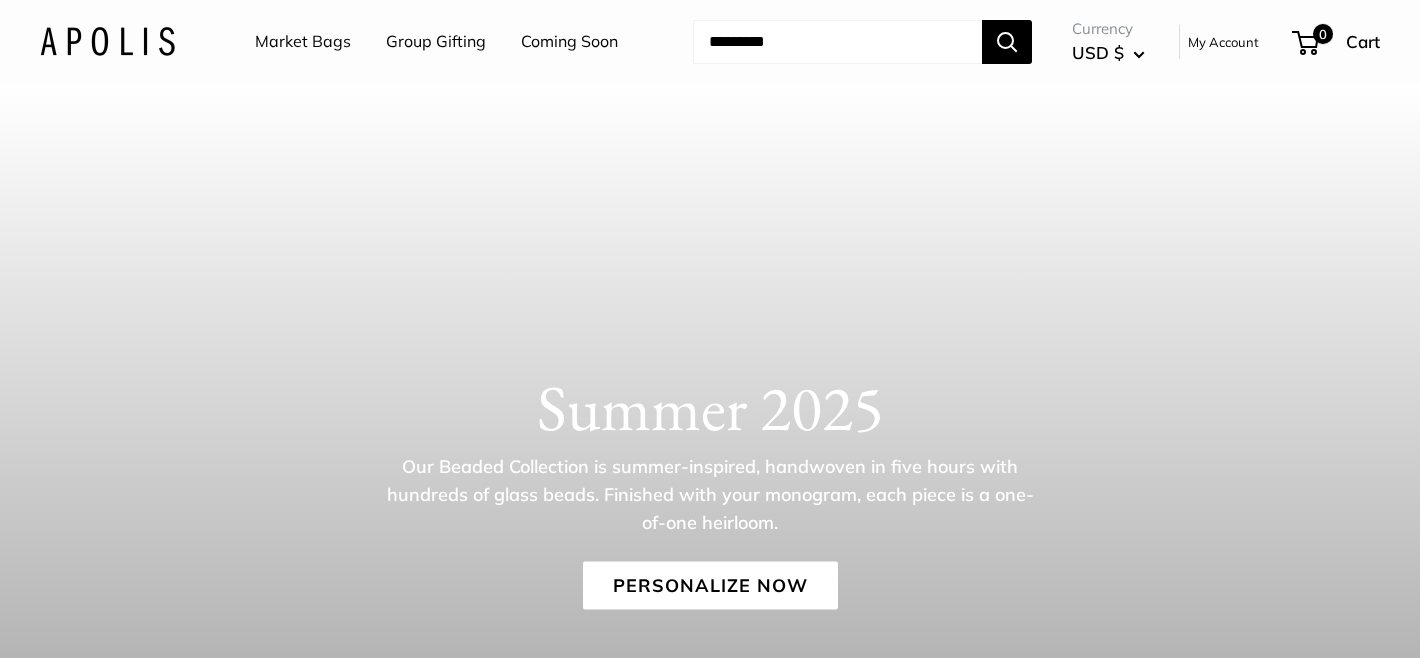 scroll, scrollTop: 0, scrollLeft: 0, axis: both 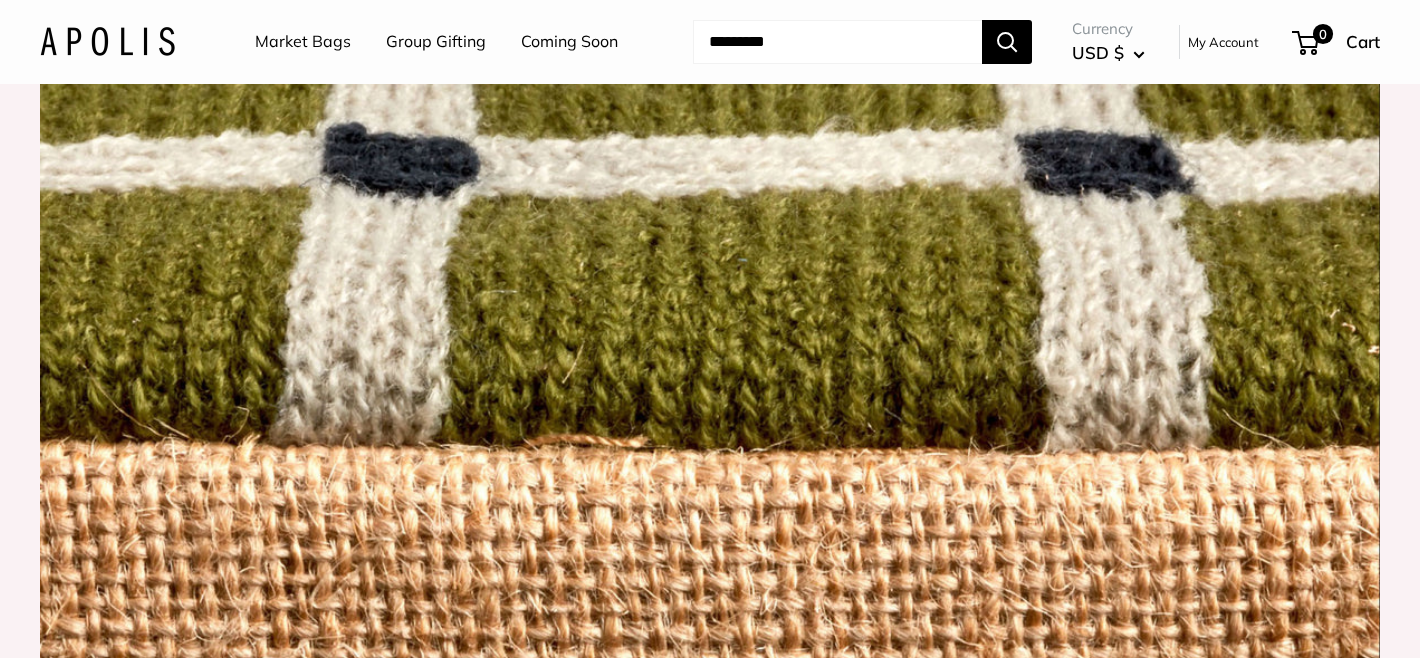 click on "Market Bags" at bounding box center (303, 42) 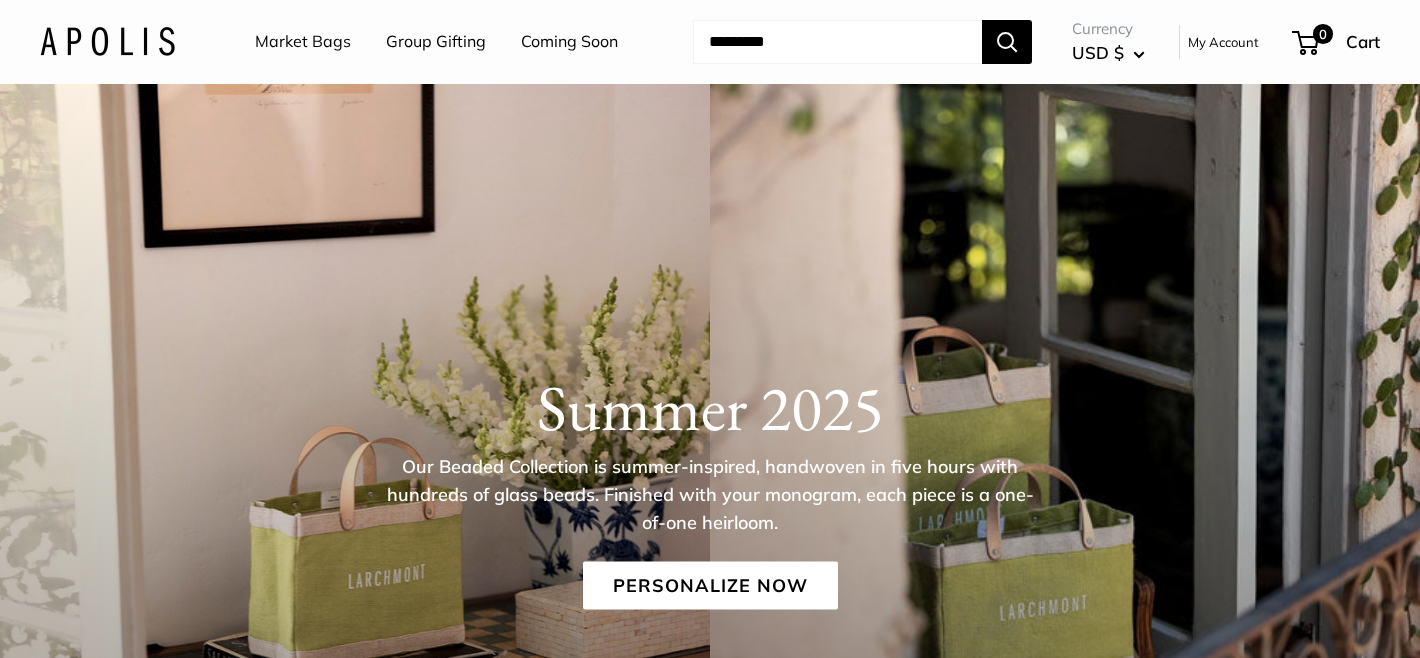scroll, scrollTop: 0, scrollLeft: 0, axis: both 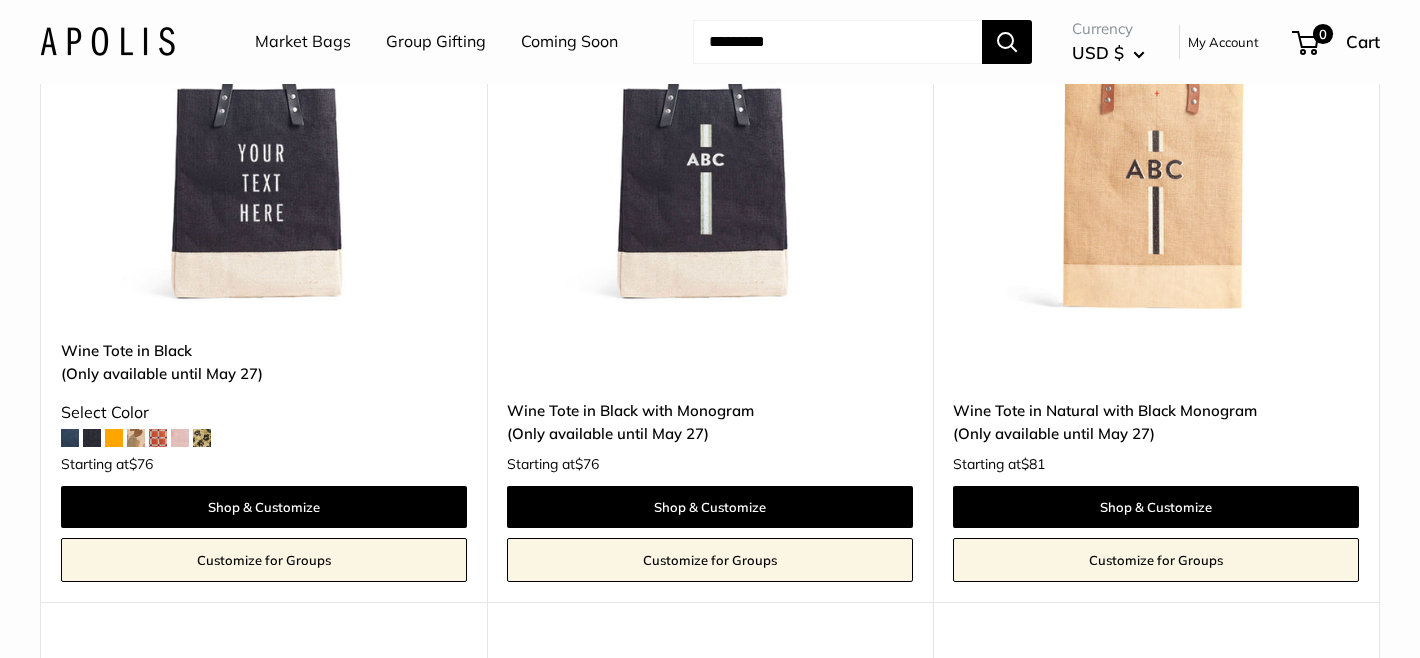 click at bounding box center [158, 438] 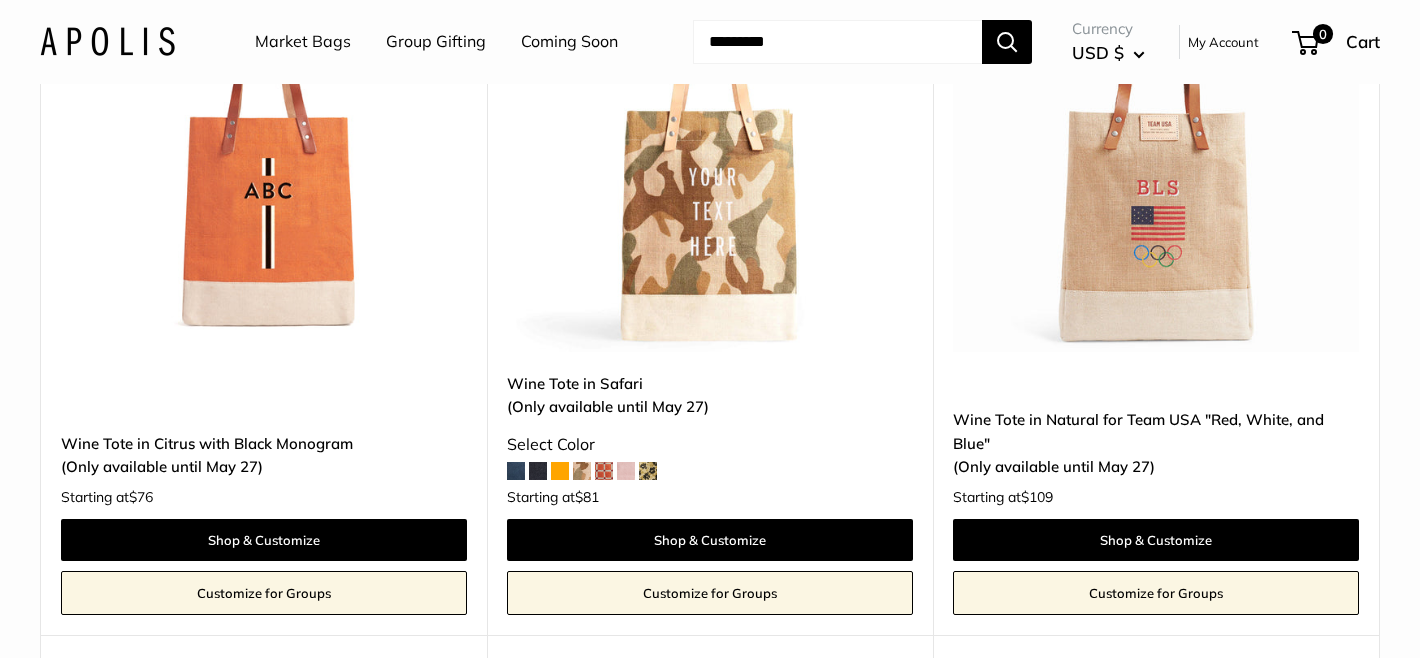 scroll, scrollTop: 1949, scrollLeft: 0, axis: vertical 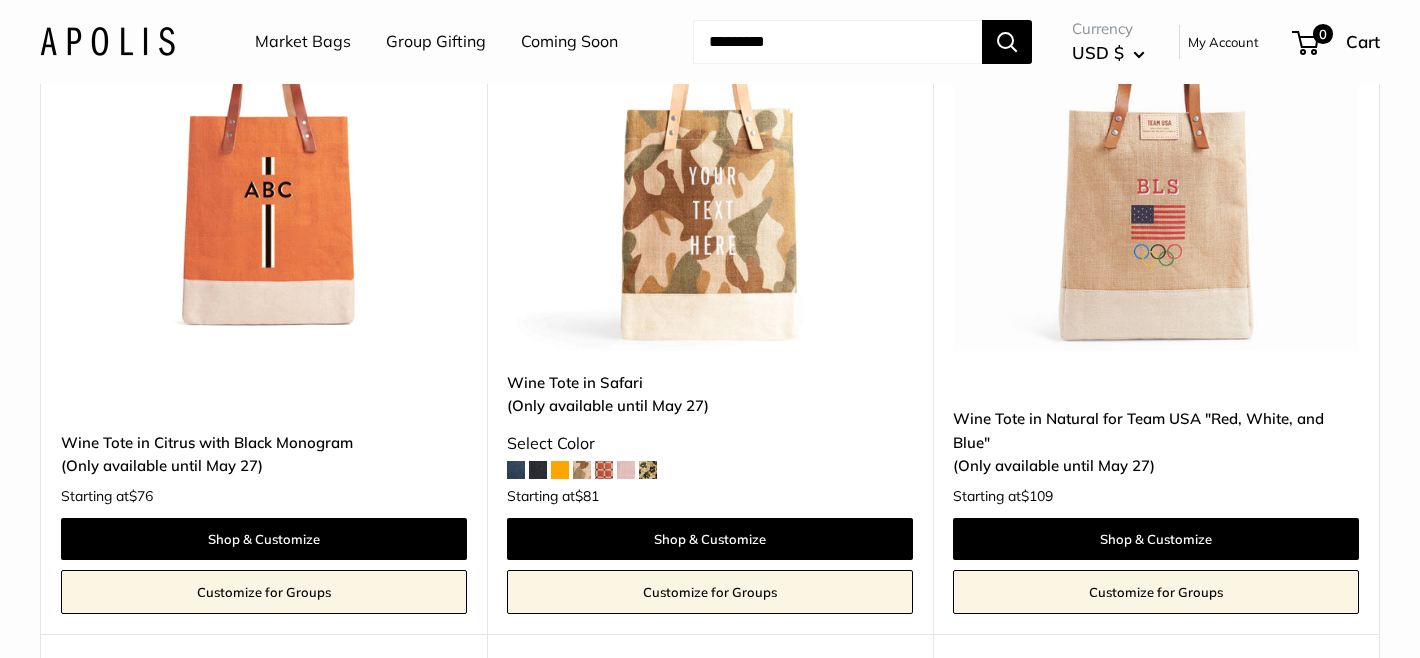 click at bounding box center (0, 0) 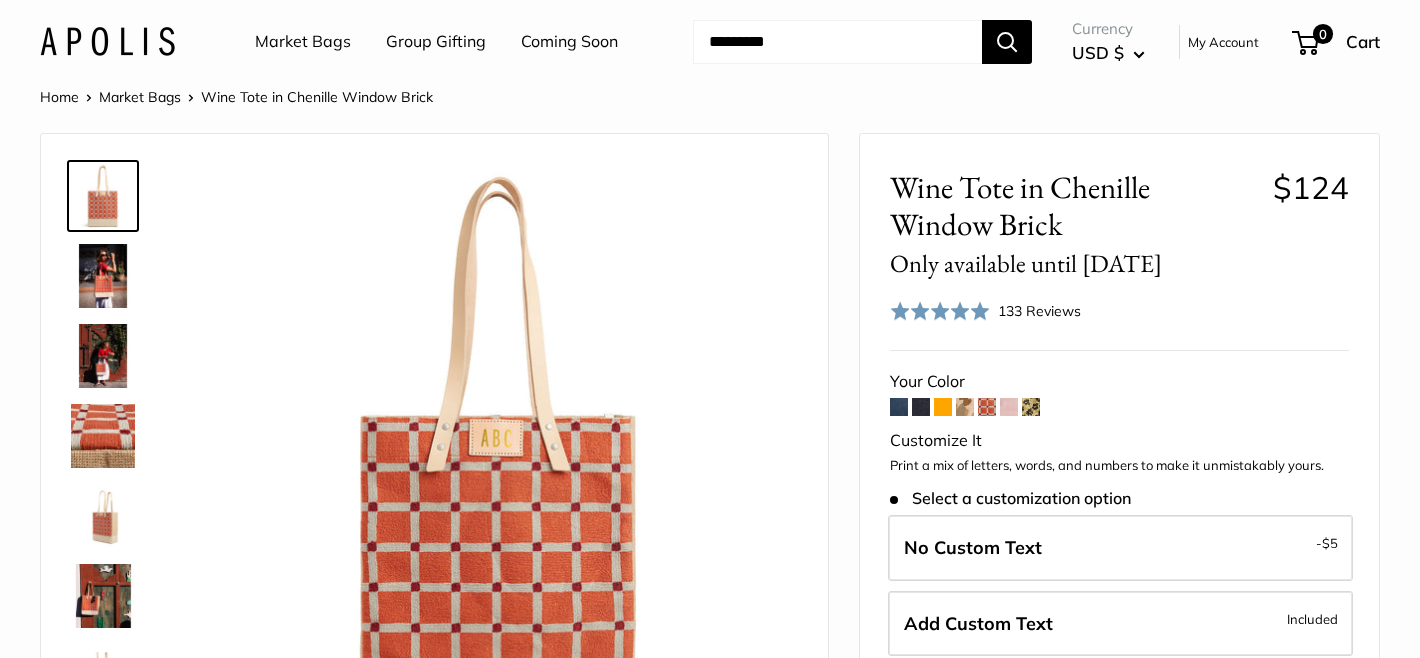 scroll, scrollTop: 201, scrollLeft: 0, axis: vertical 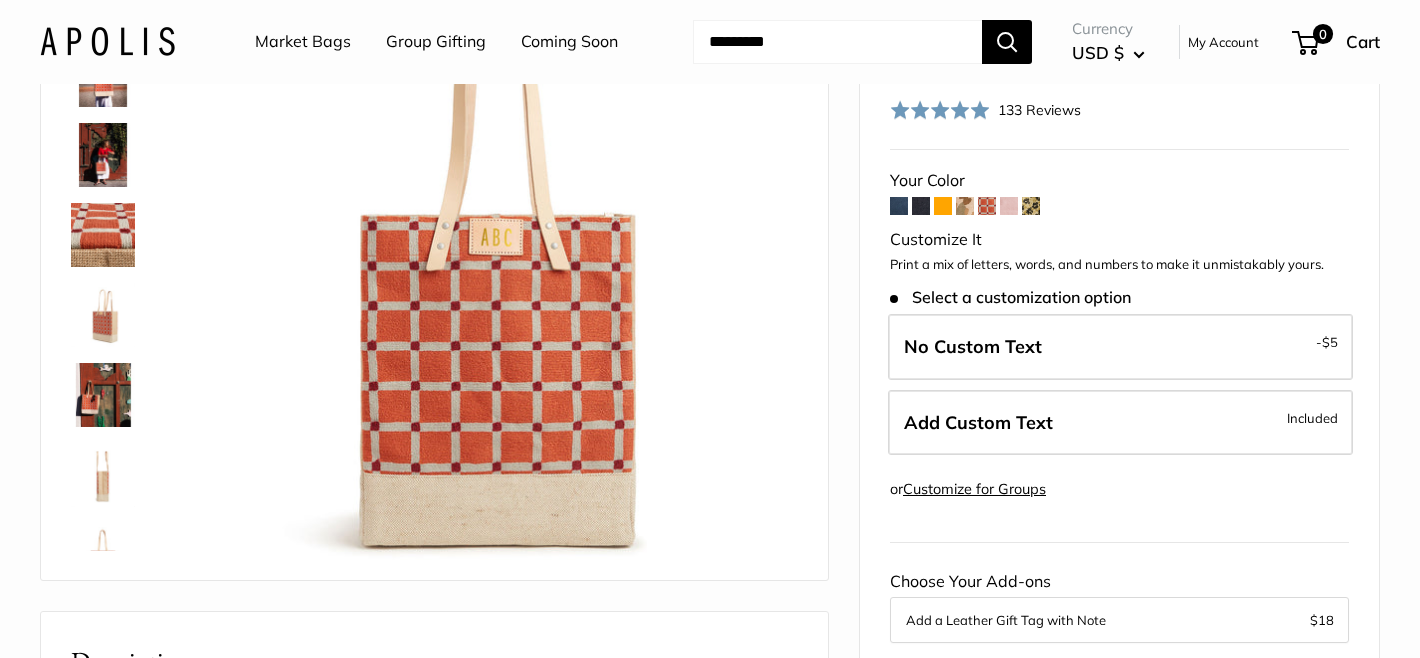 click at bounding box center [103, 155] 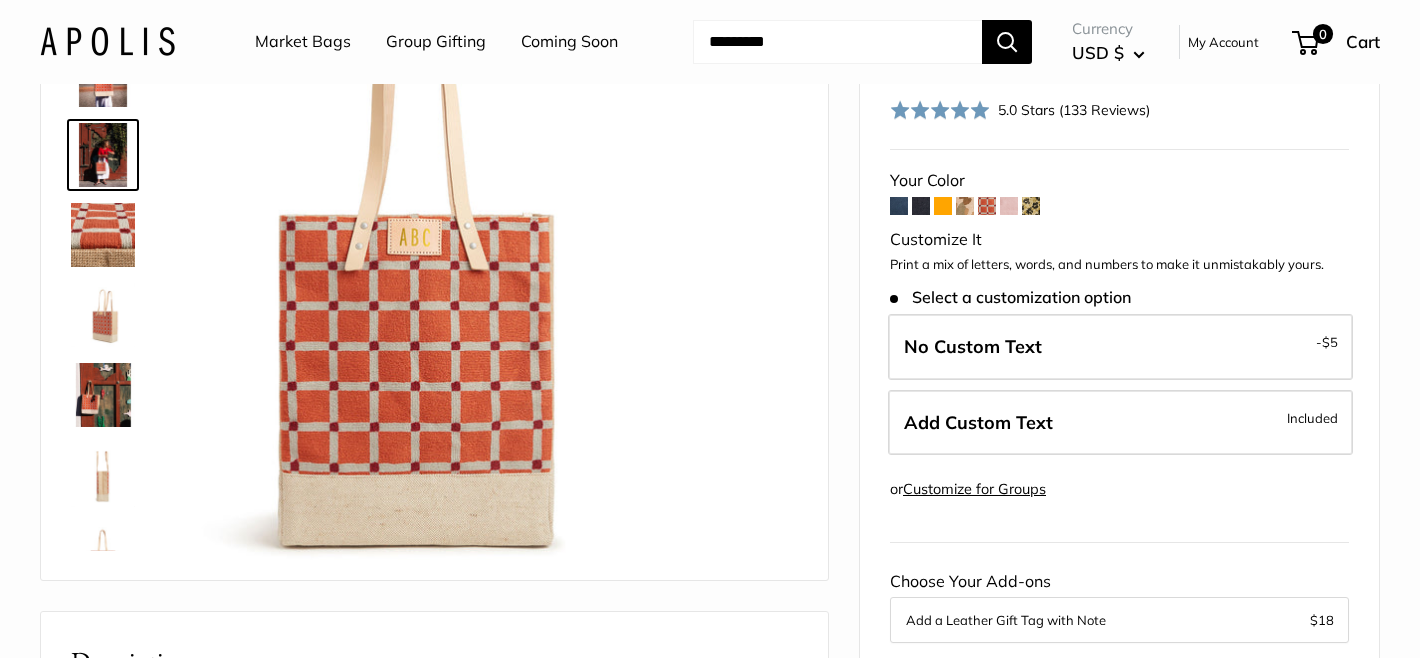 scroll, scrollTop: 0, scrollLeft: 0, axis: both 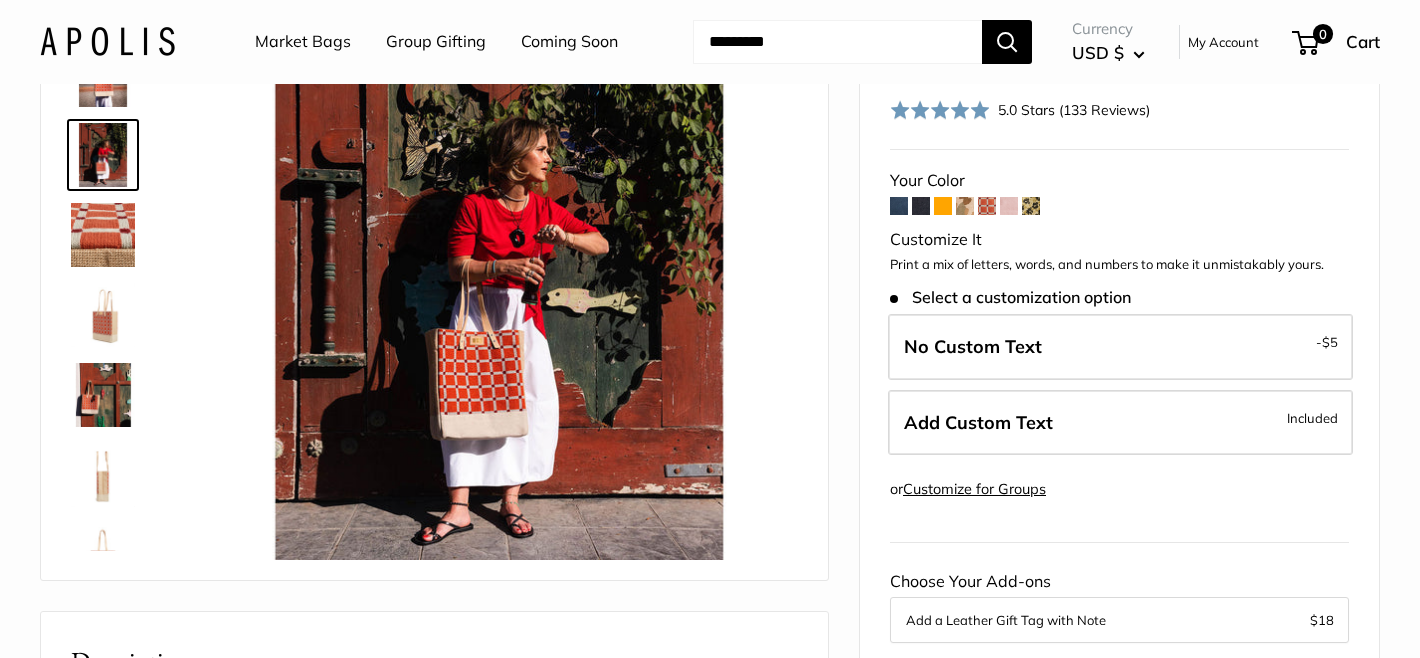 click at bounding box center [103, 395] 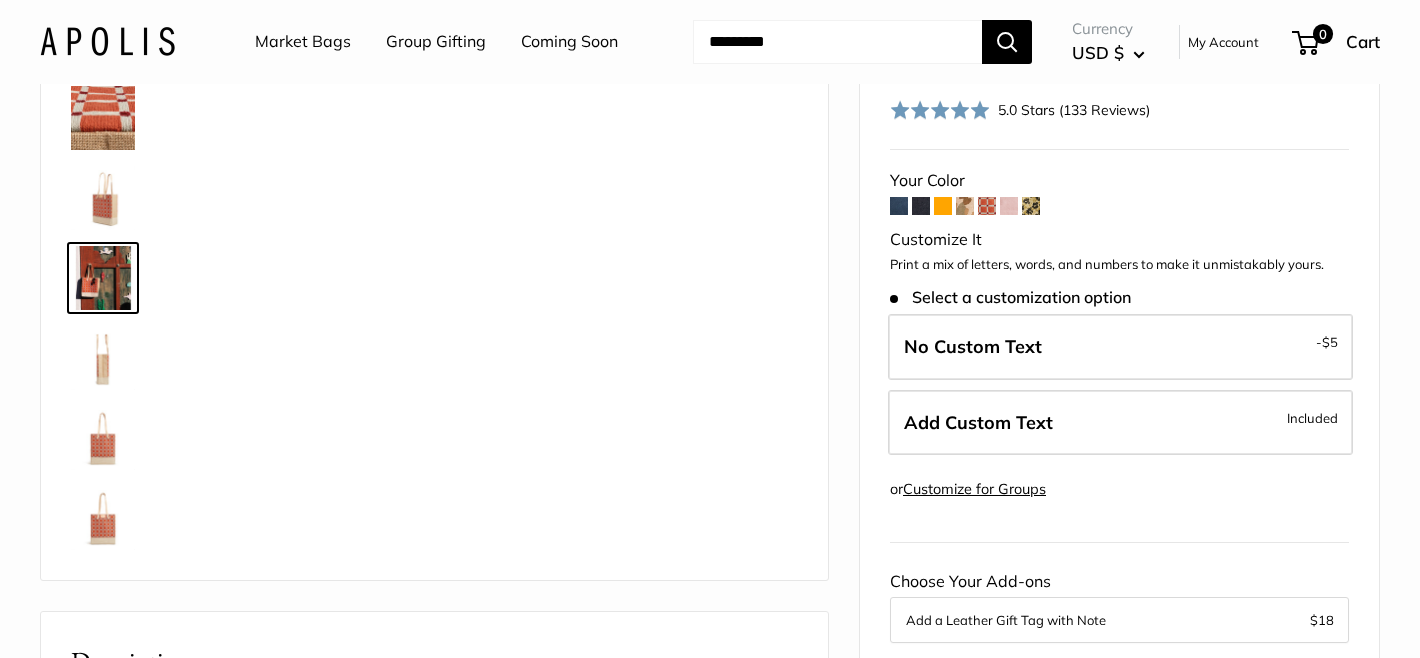 scroll, scrollTop: 142, scrollLeft: 0, axis: vertical 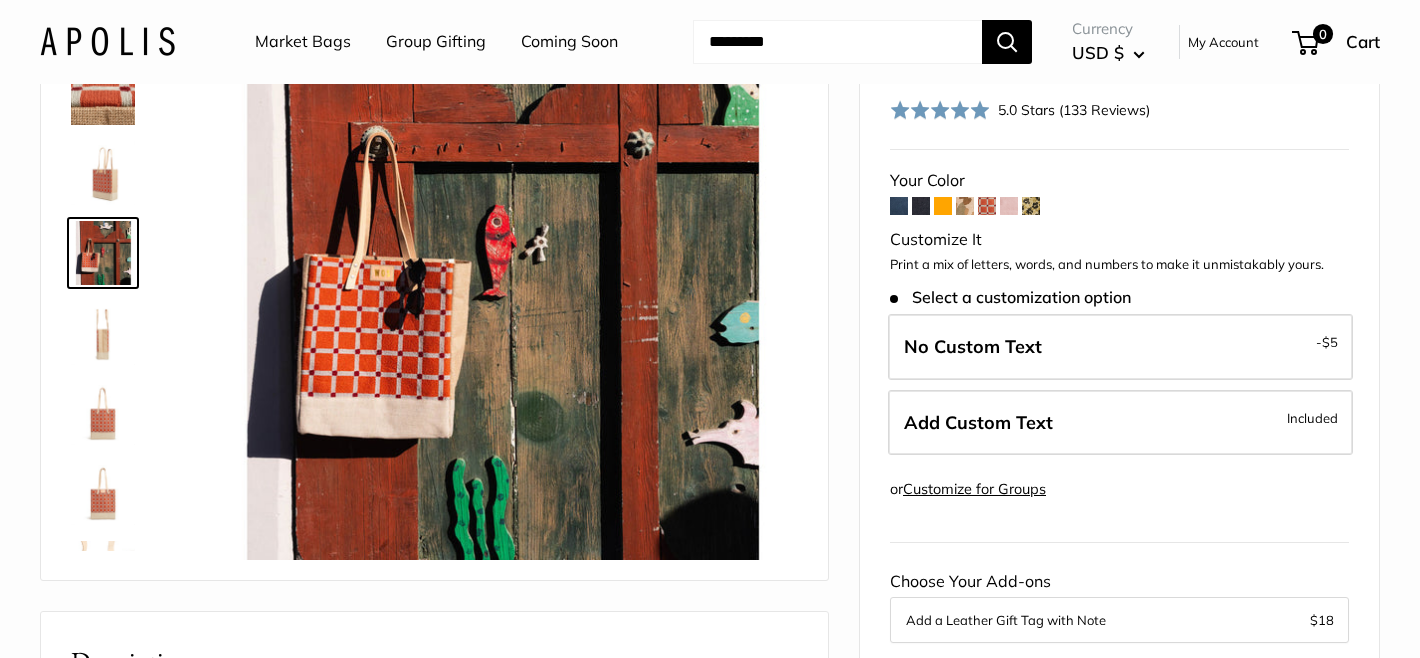 click at bounding box center [103, 413] 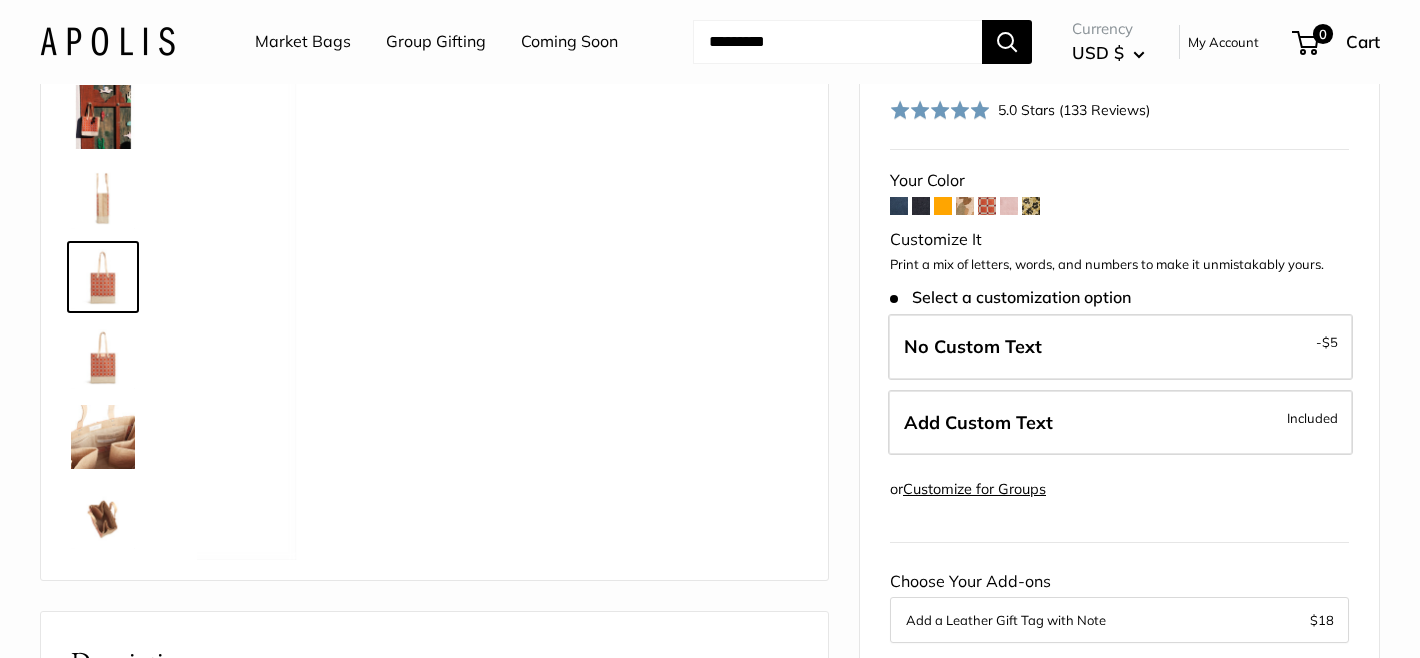 scroll, scrollTop: 288, scrollLeft: 0, axis: vertical 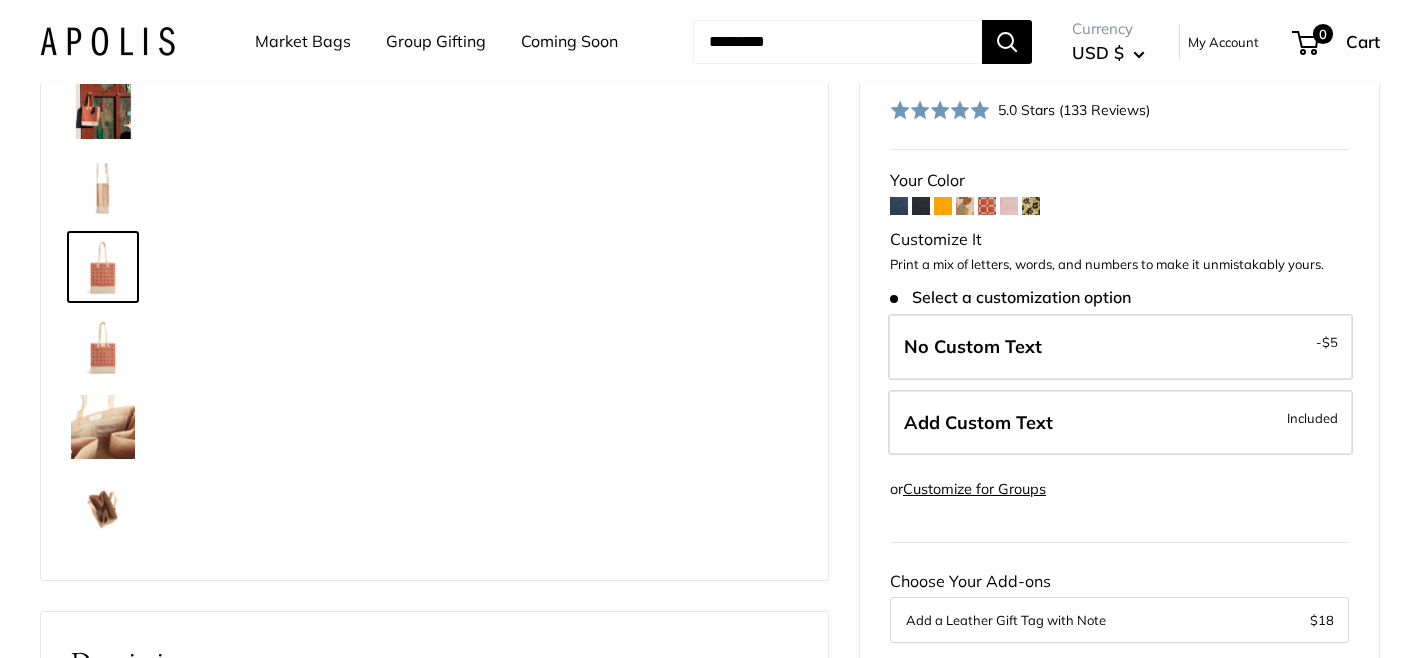 click at bounding box center [103, 347] 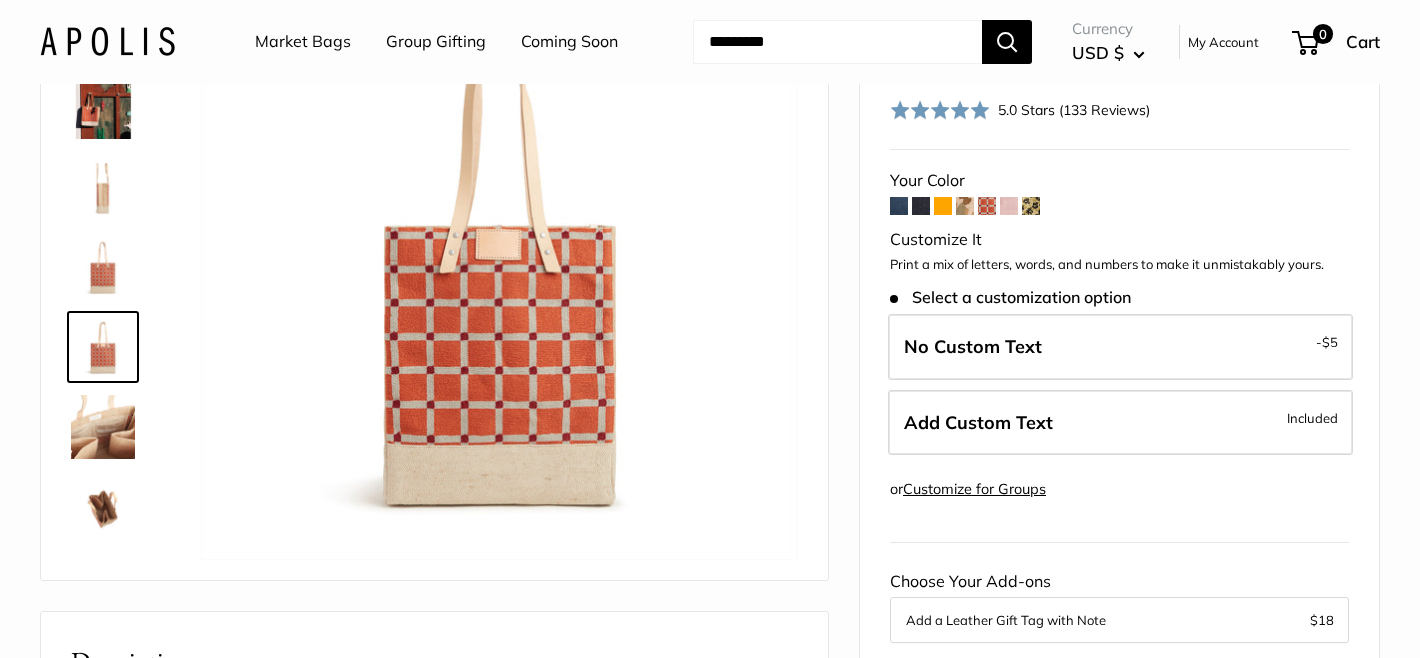 click at bounding box center [103, 427] 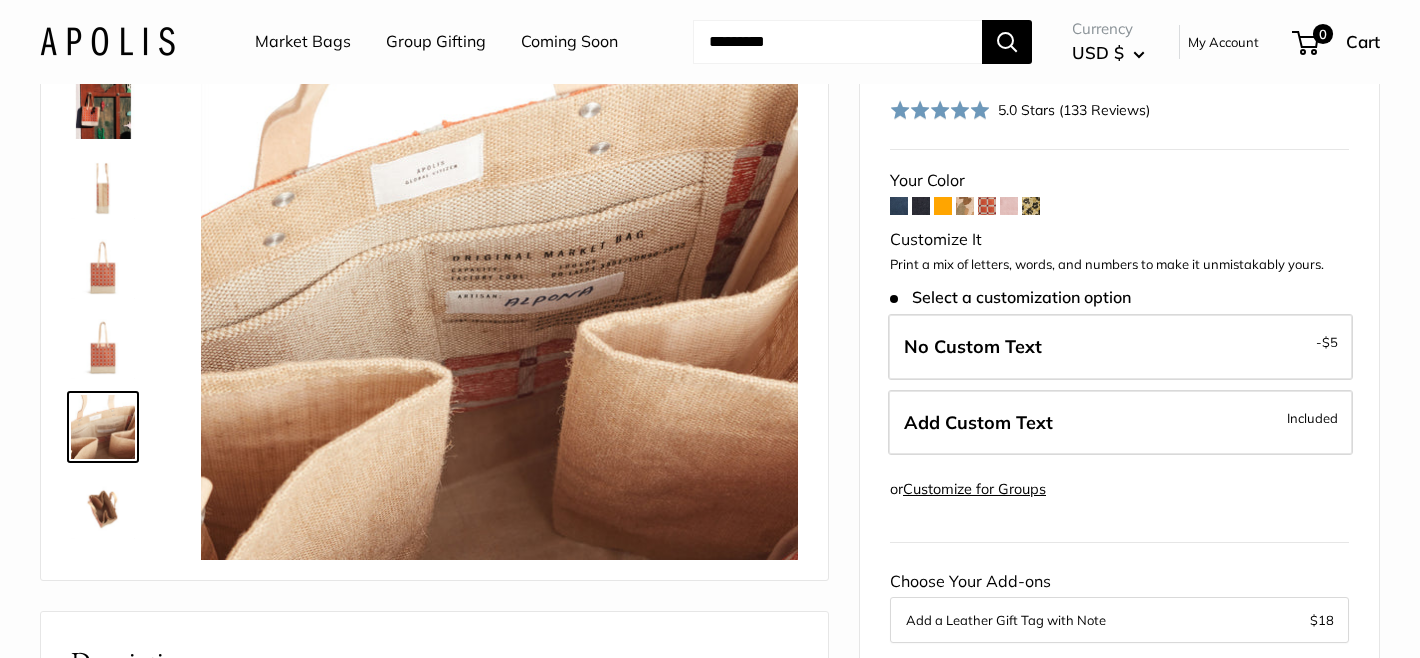 click at bounding box center (103, 507) 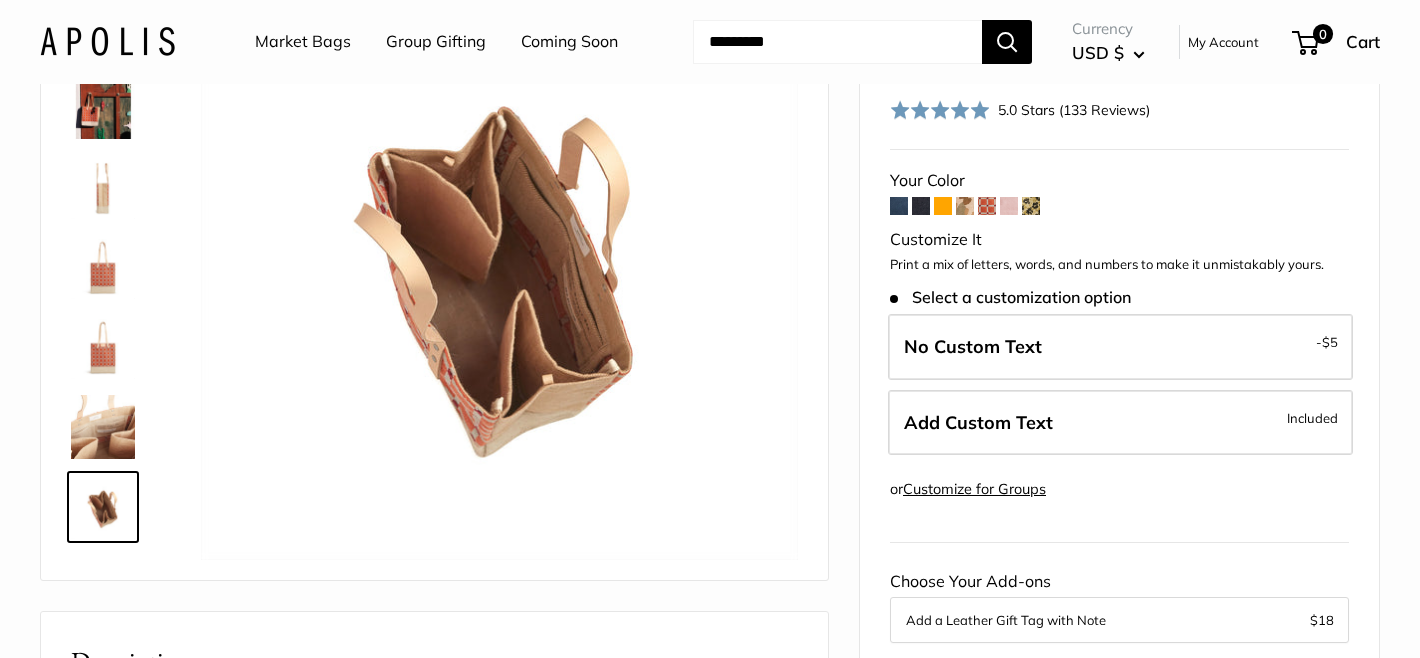 click at bounding box center (103, 107) 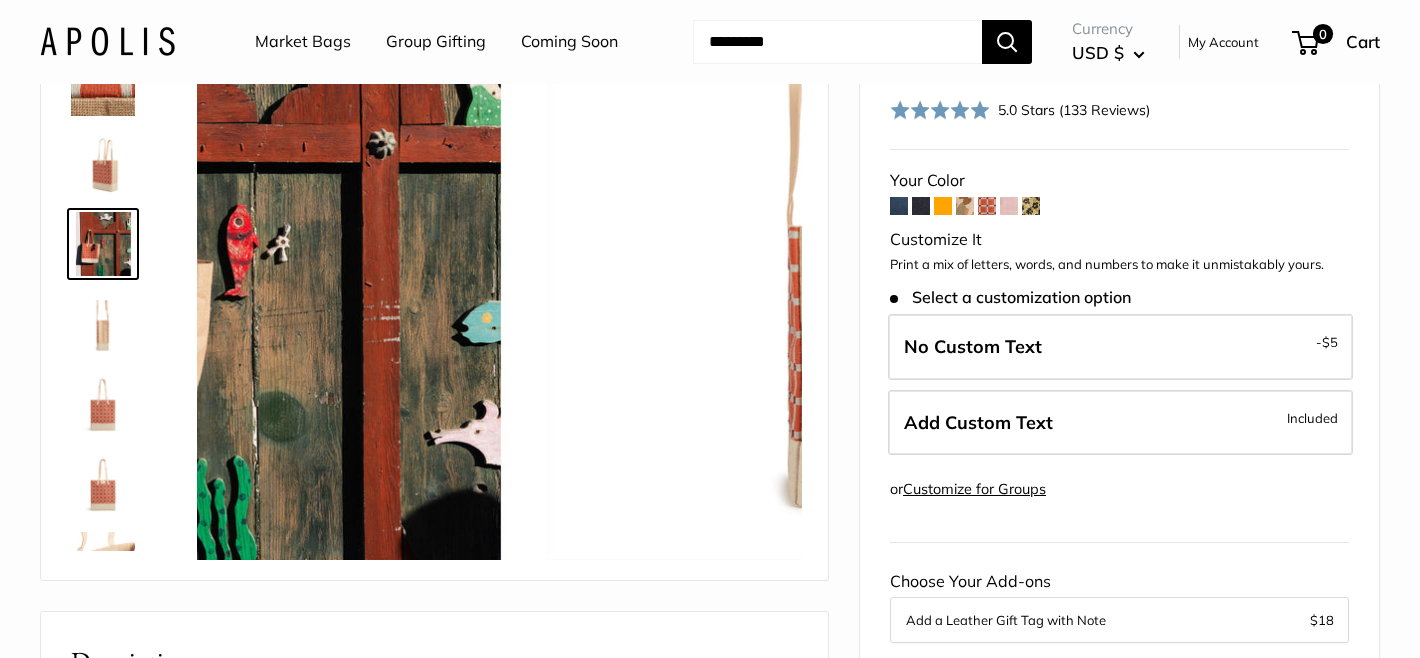 scroll, scrollTop: 142, scrollLeft: 0, axis: vertical 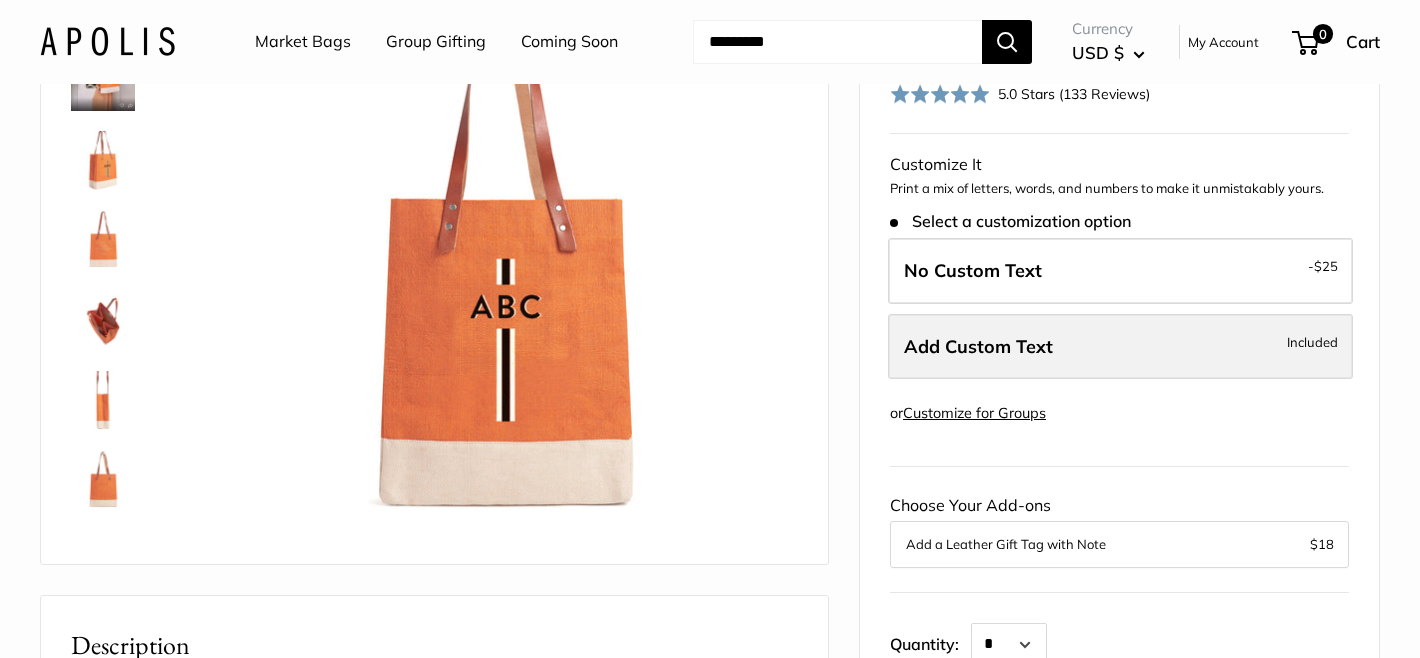 click on "Add Custom Text" at bounding box center [978, 346] 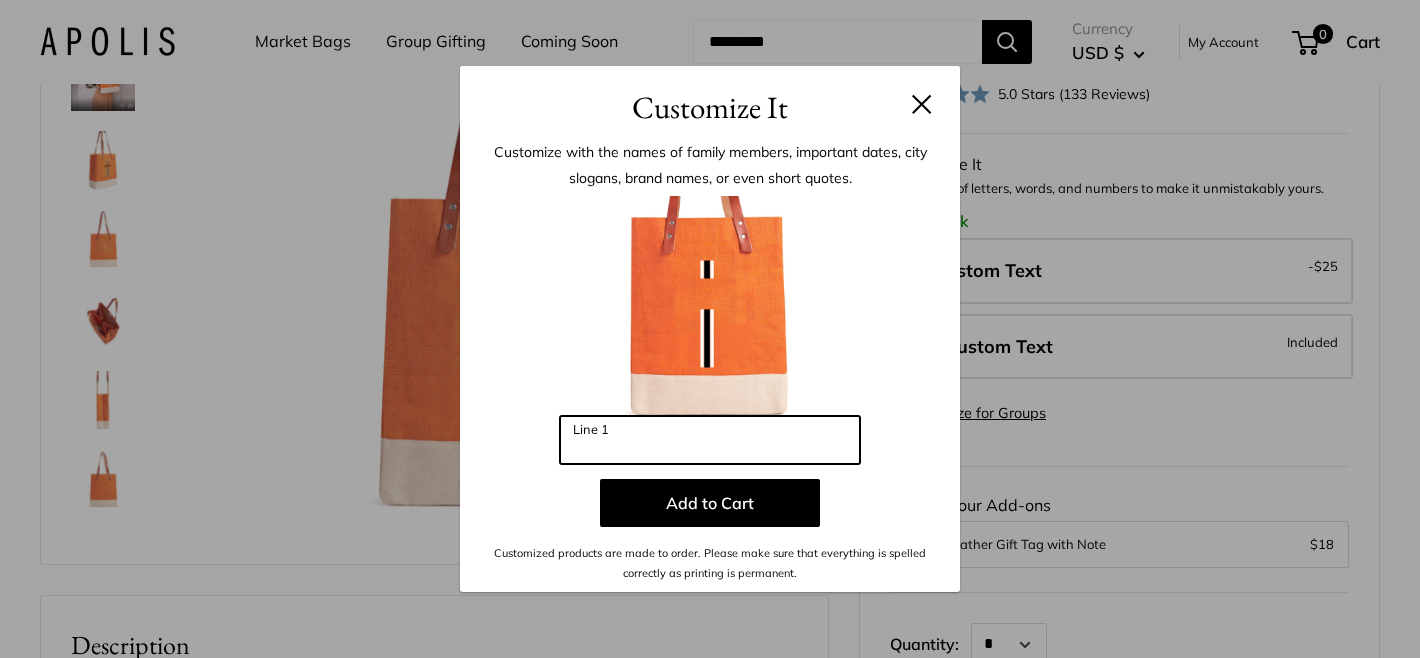 drag, startPoint x: 657, startPoint y: 441, endPoint x: 532, endPoint y: 441, distance: 125 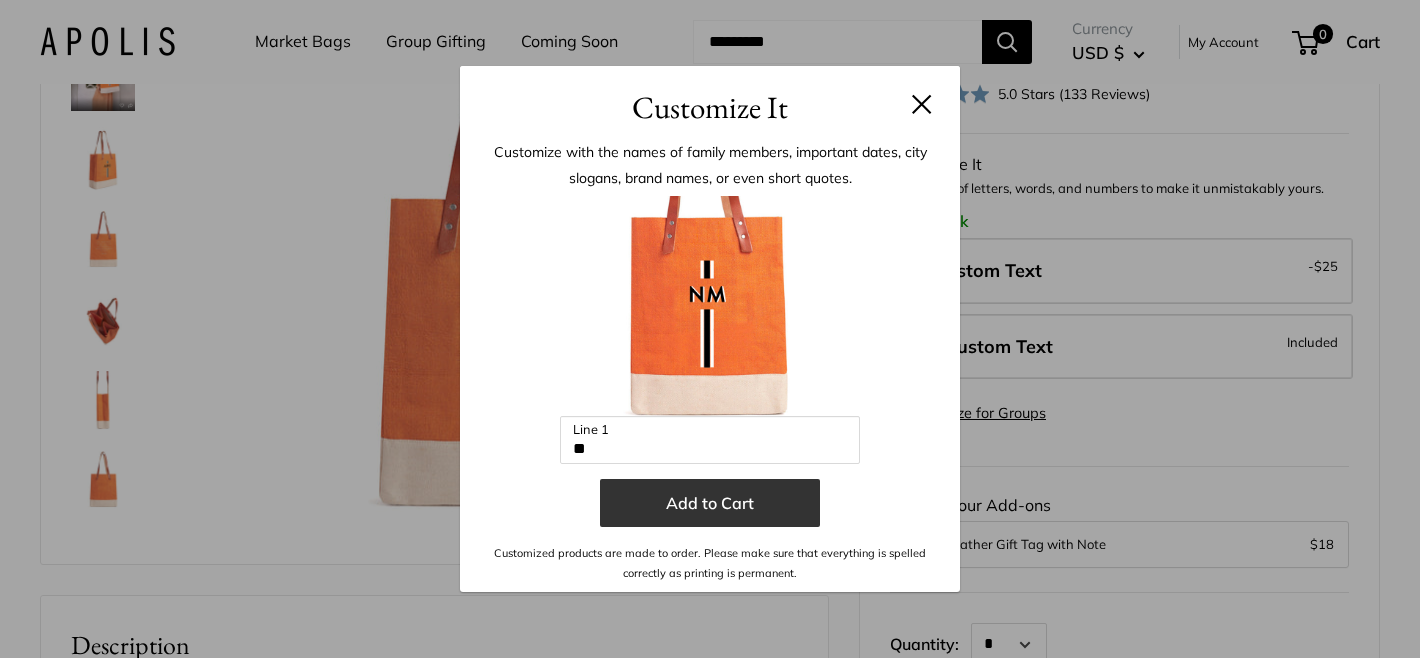 click on "Add to Cart" at bounding box center (710, 503) 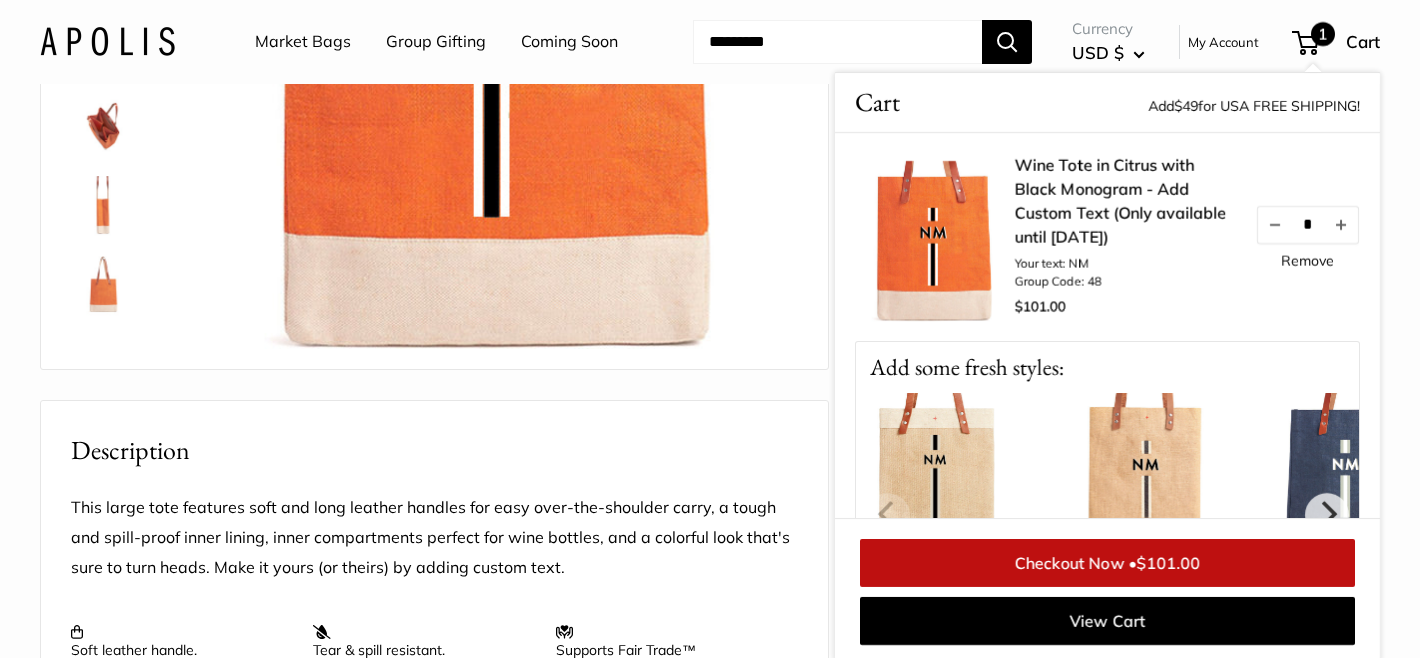 scroll, scrollTop: 457, scrollLeft: 0, axis: vertical 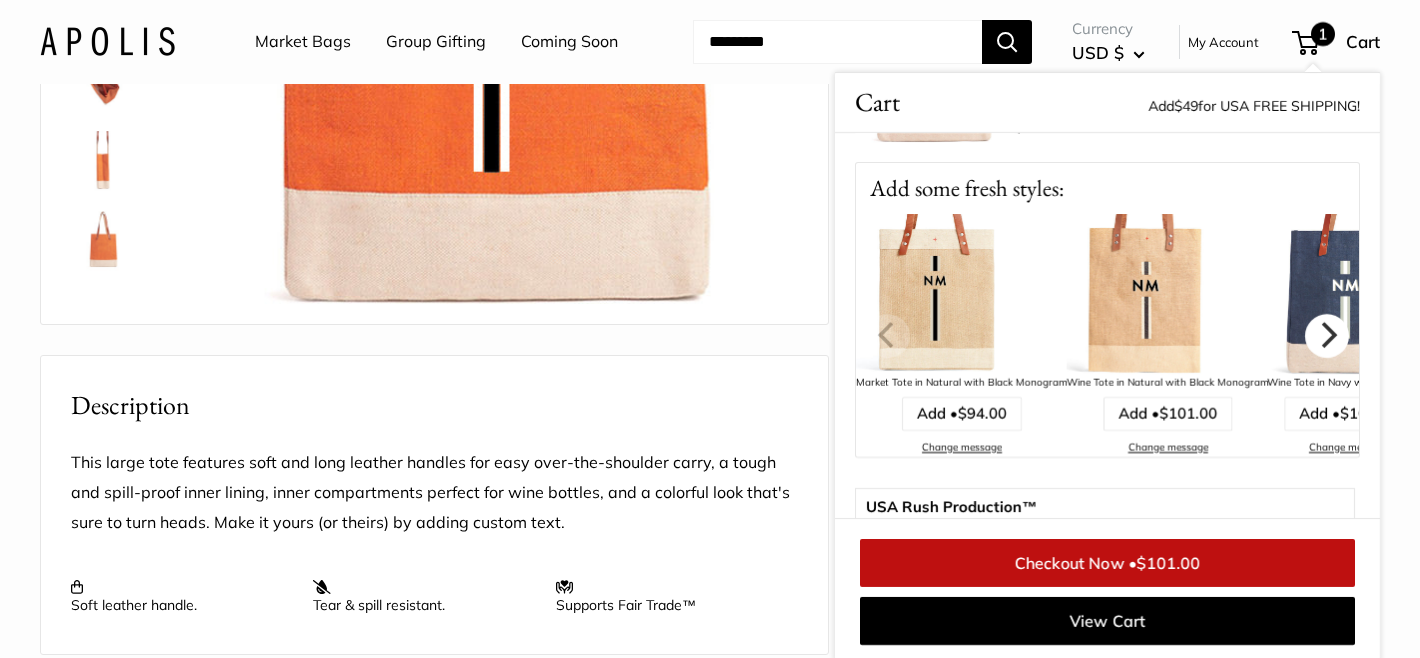 click 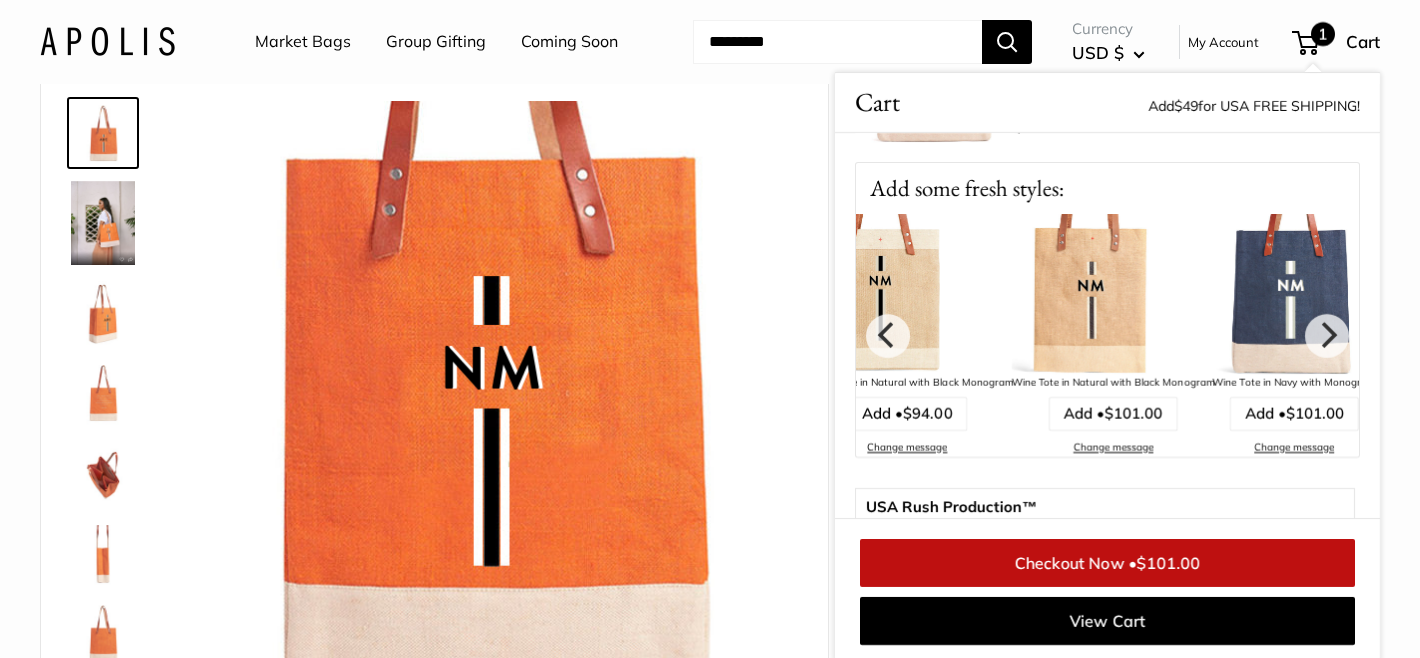 scroll, scrollTop: 55, scrollLeft: 0, axis: vertical 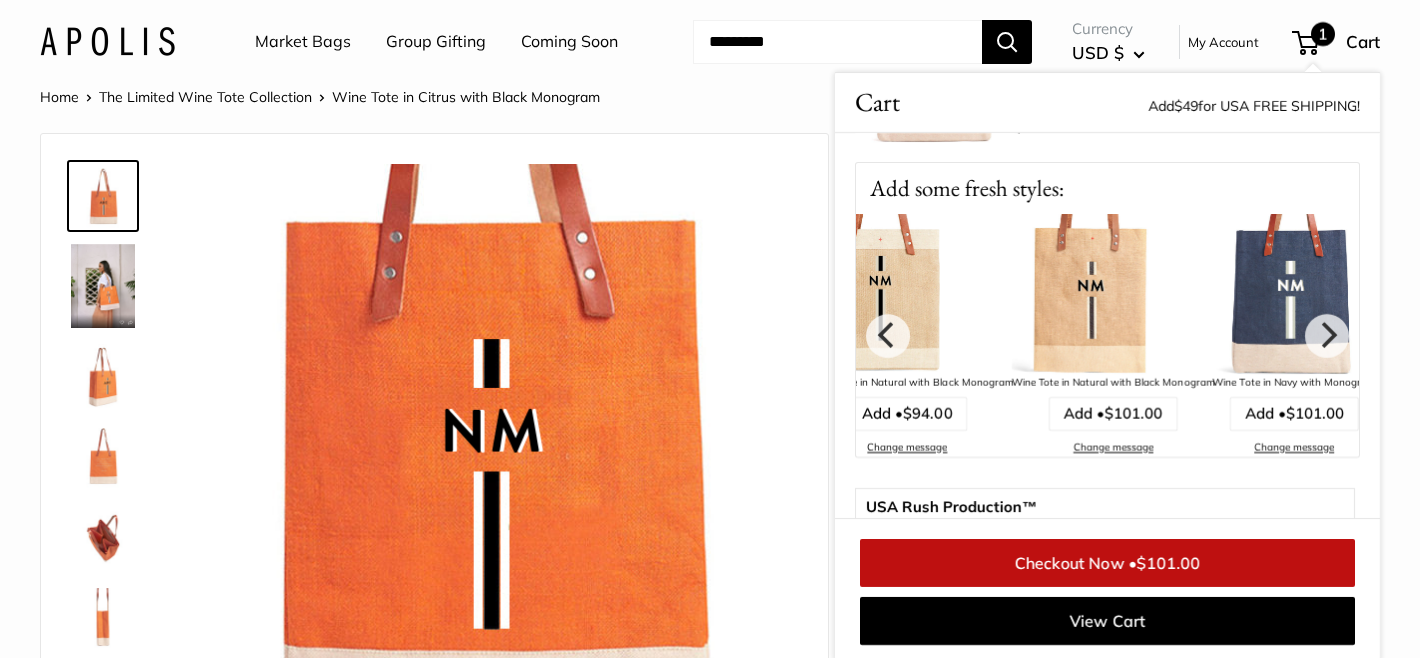 click at bounding box center (103, 536) 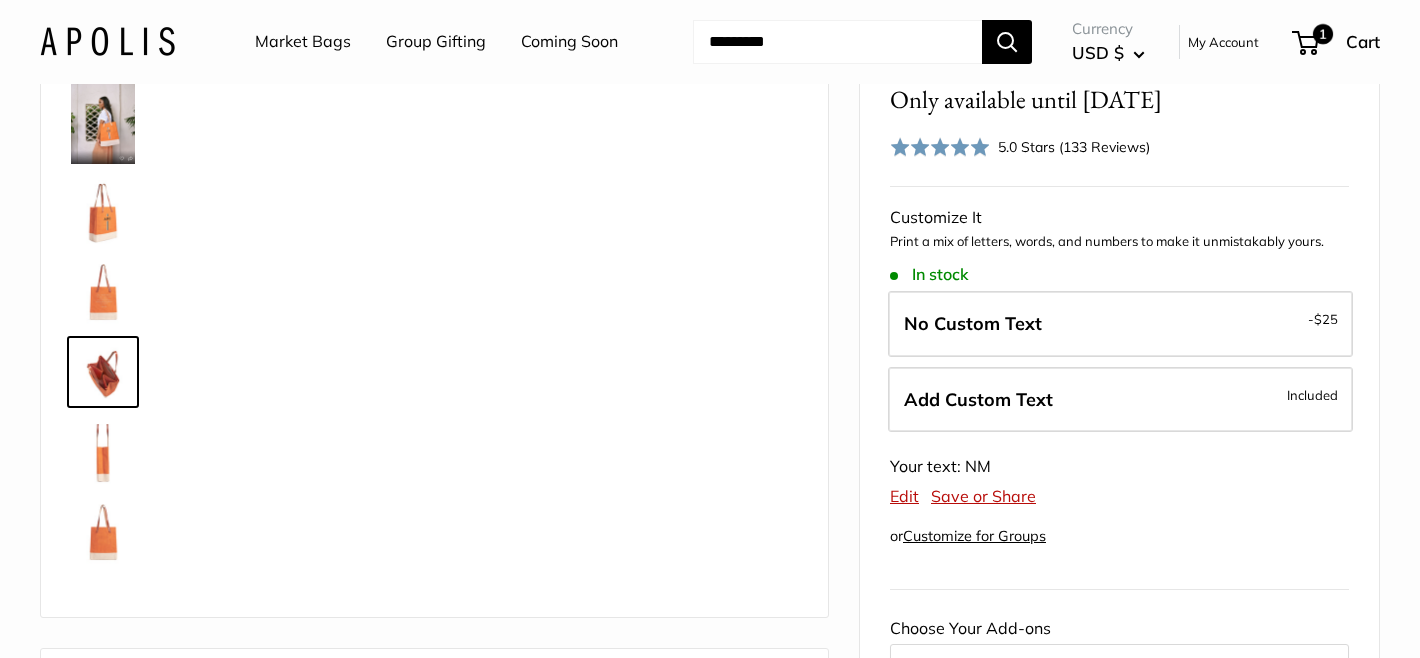 scroll, scrollTop: 0, scrollLeft: 0, axis: both 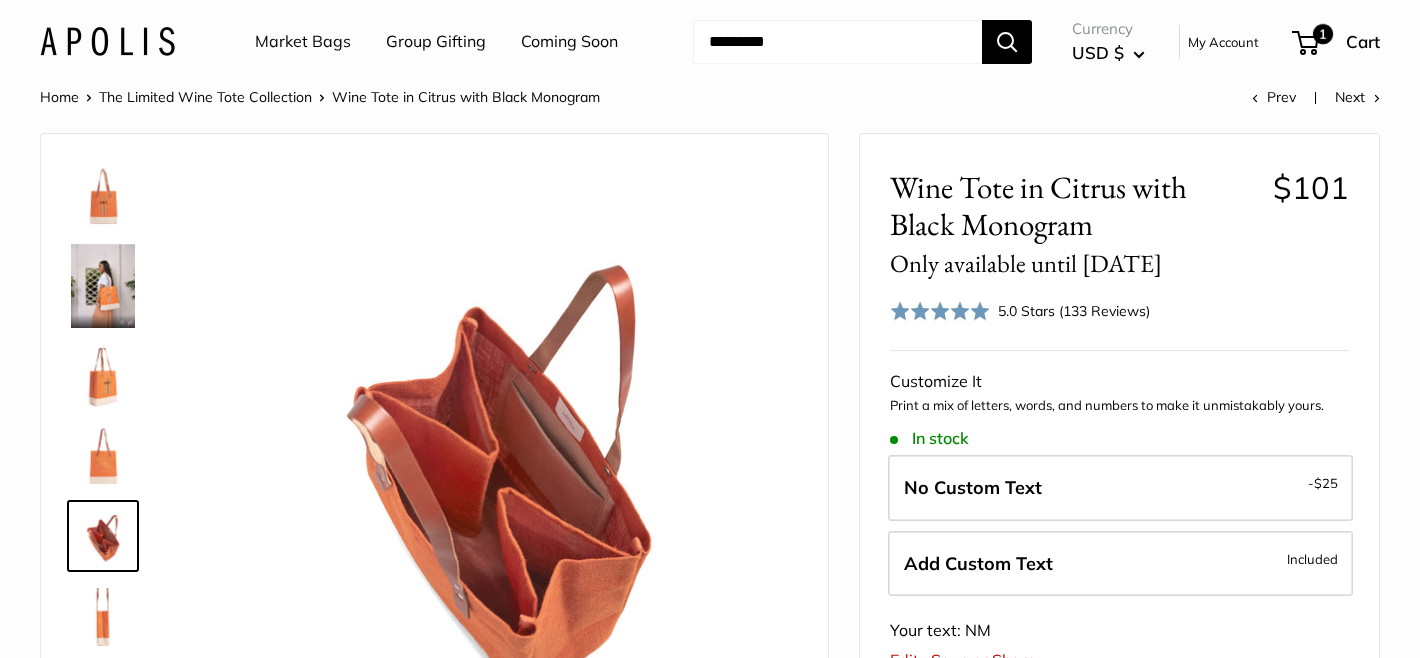 click at bounding box center [103, 196] 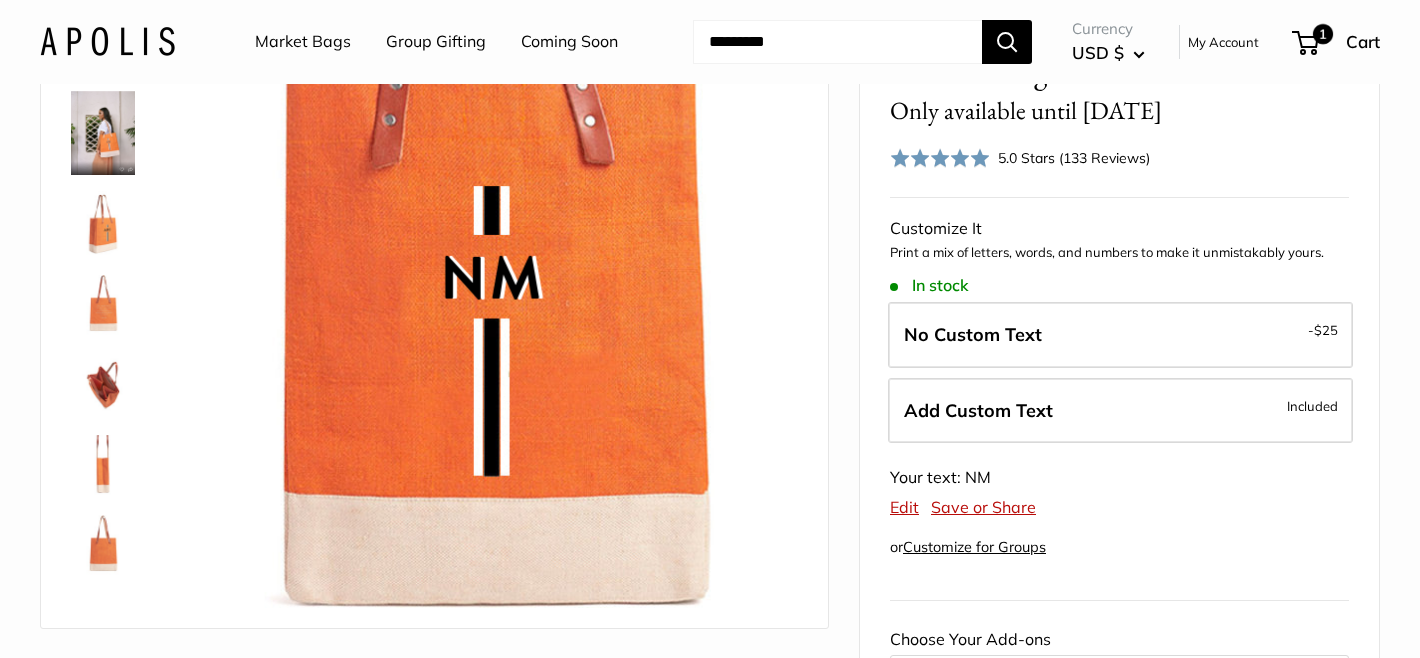 scroll, scrollTop: 186, scrollLeft: 0, axis: vertical 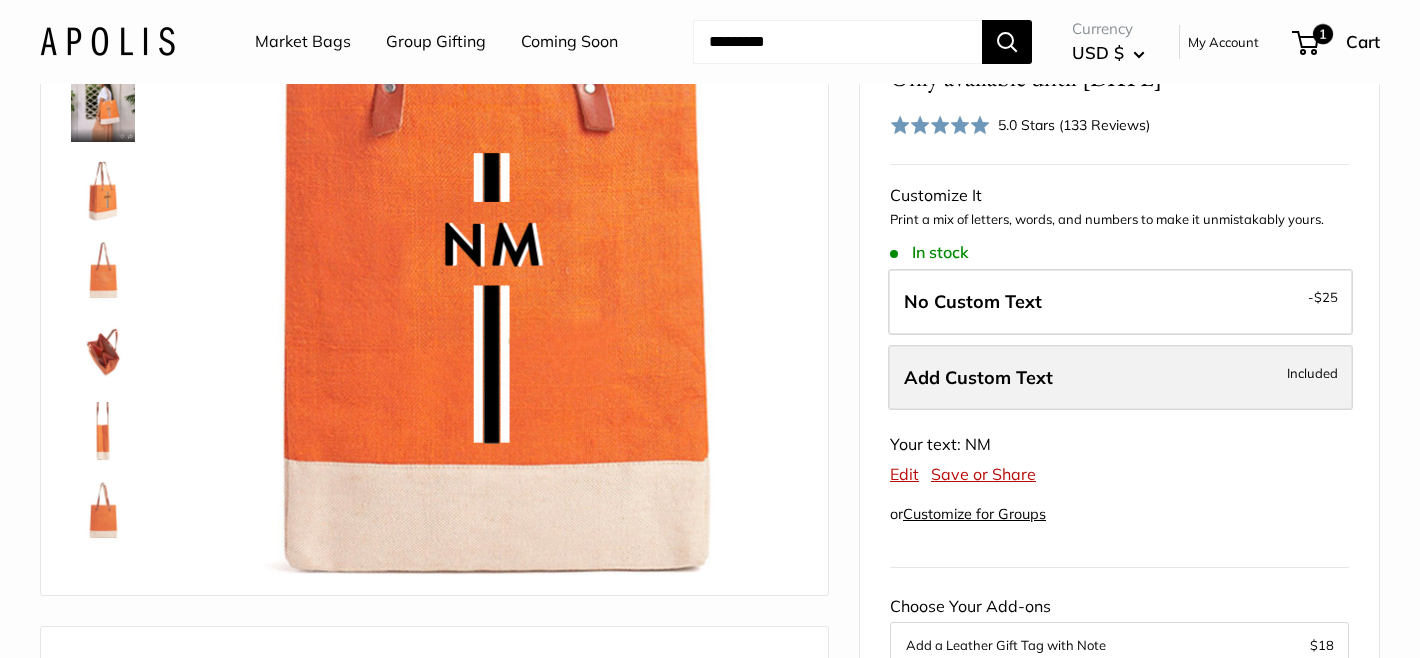 click on "Add Custom Text" at bounding box center (978, 377) 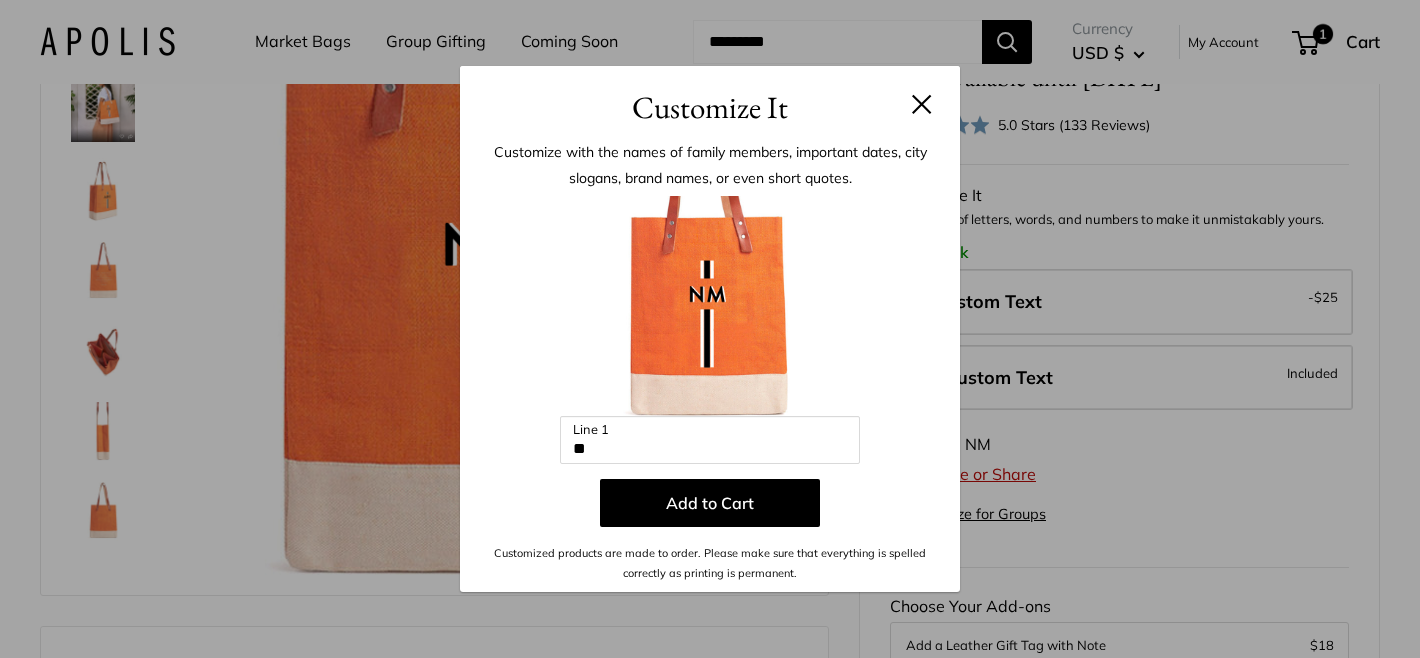 click at bounding box center [922, 104] 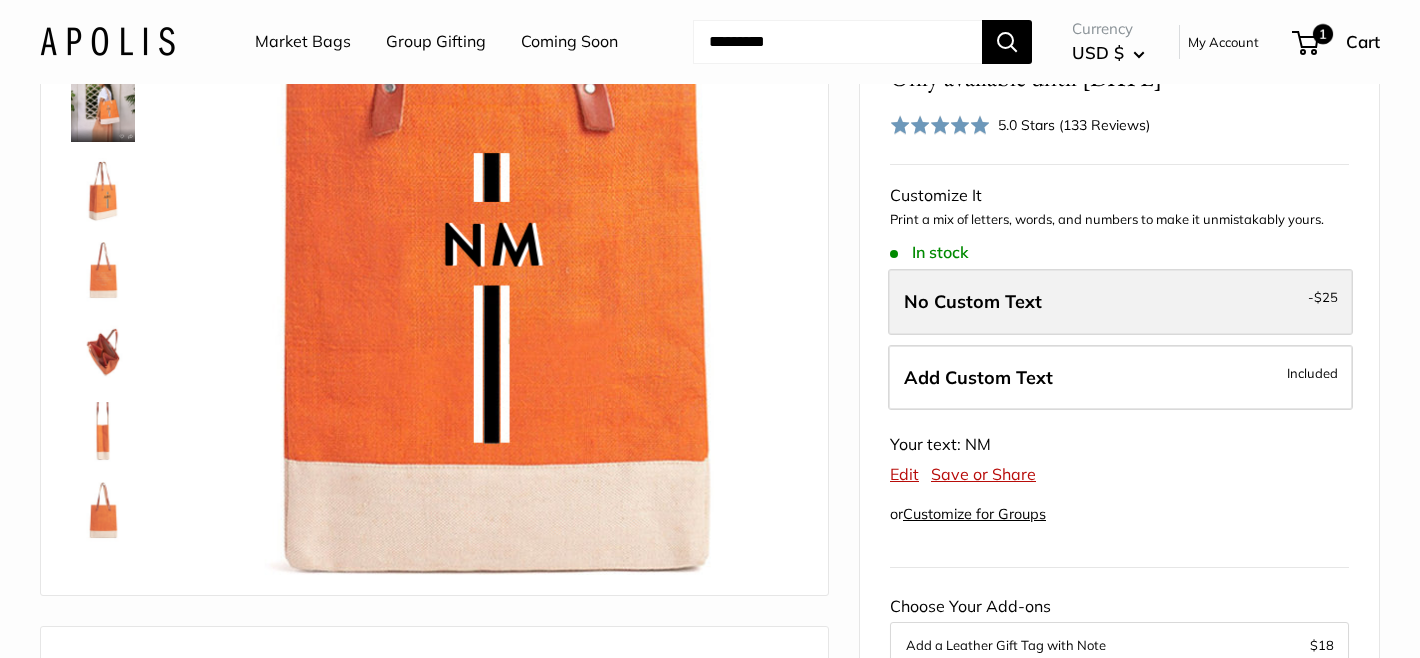 click on "No Custom Text" at bounding box center [973, 301] 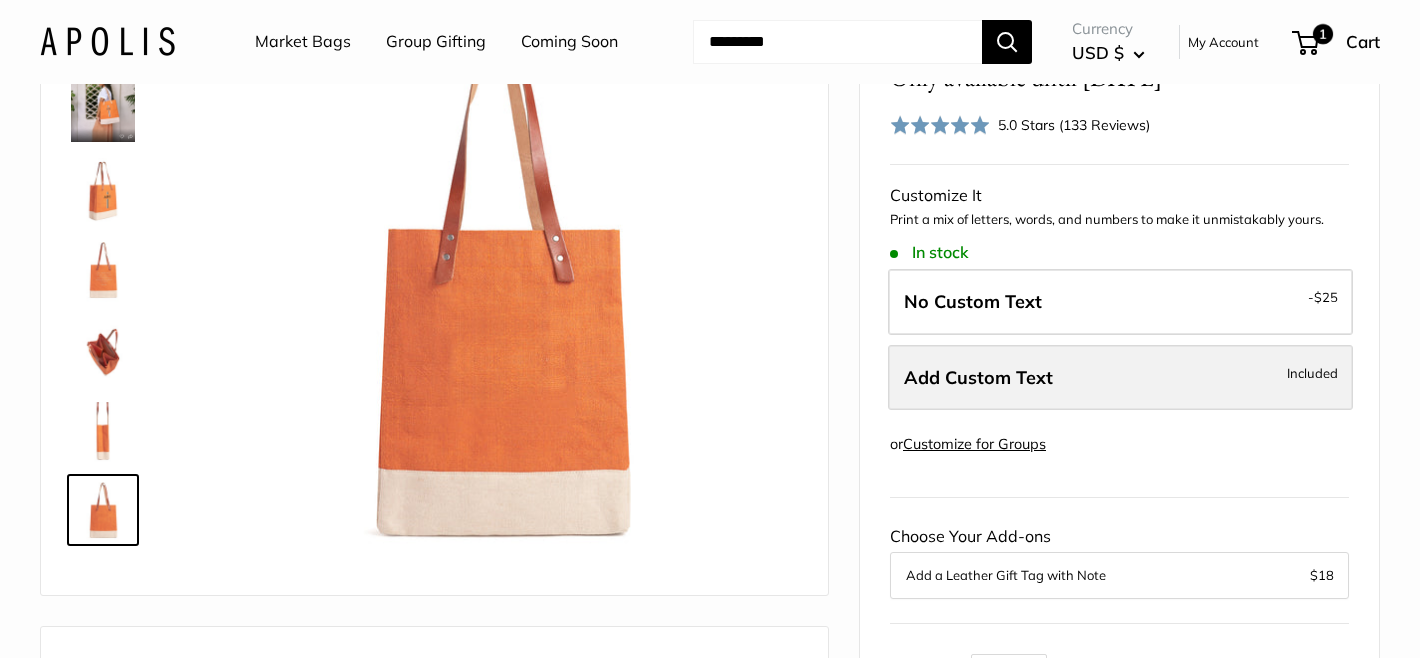 click on "Add Custom Text
Included" at bounding box center (1120, 378) 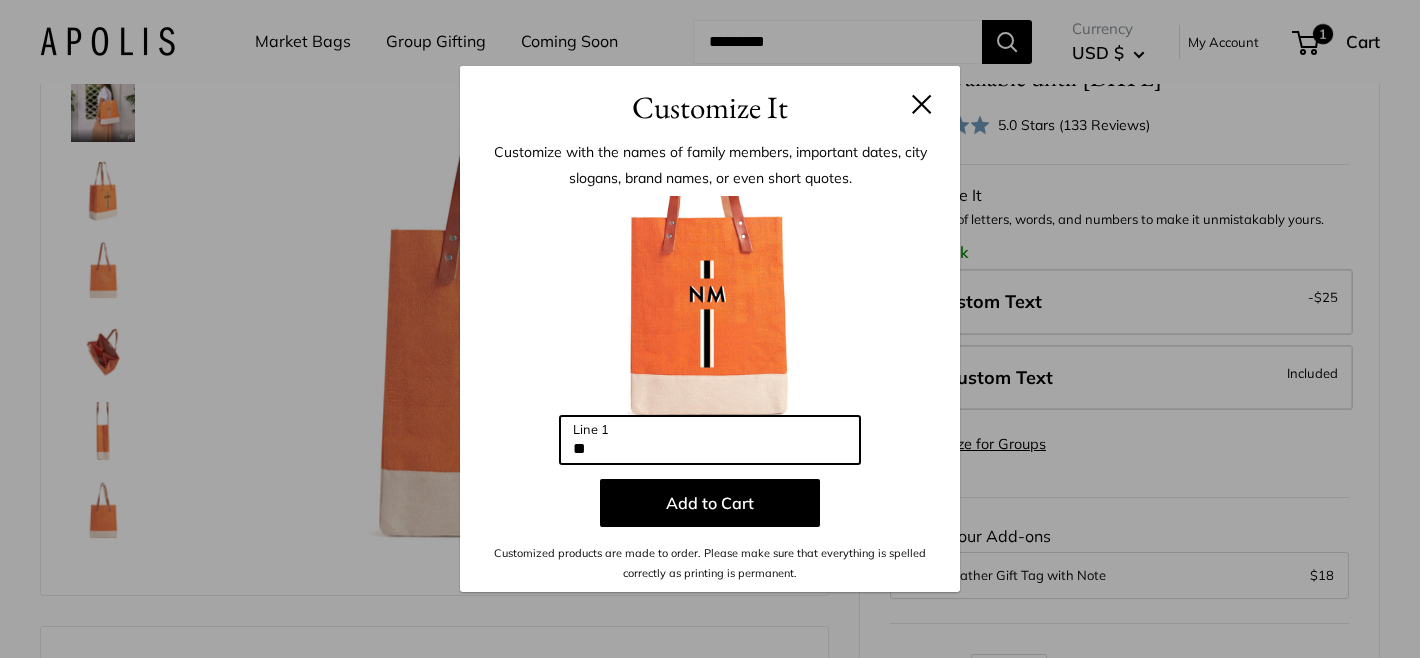 click on "**" at bounding box center (710, 440) 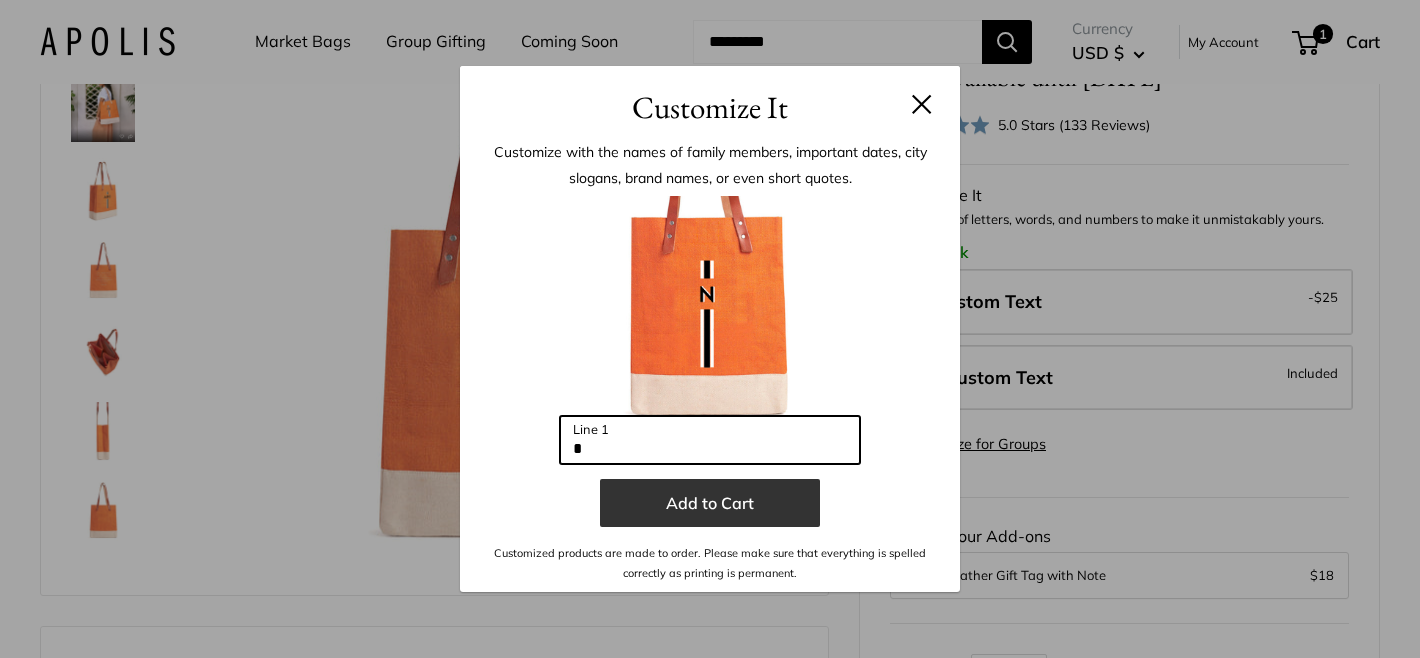 type on "*" 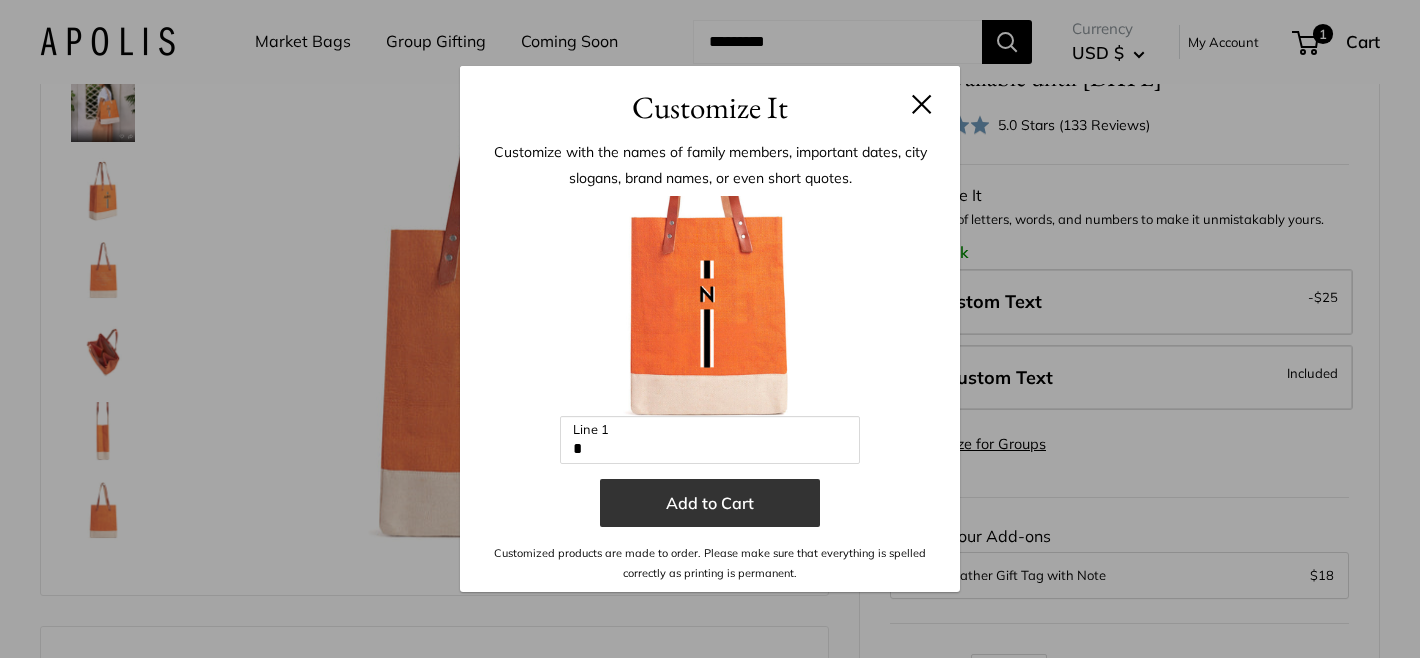 click on "Add to Cart" at bounding box center (710, 503) 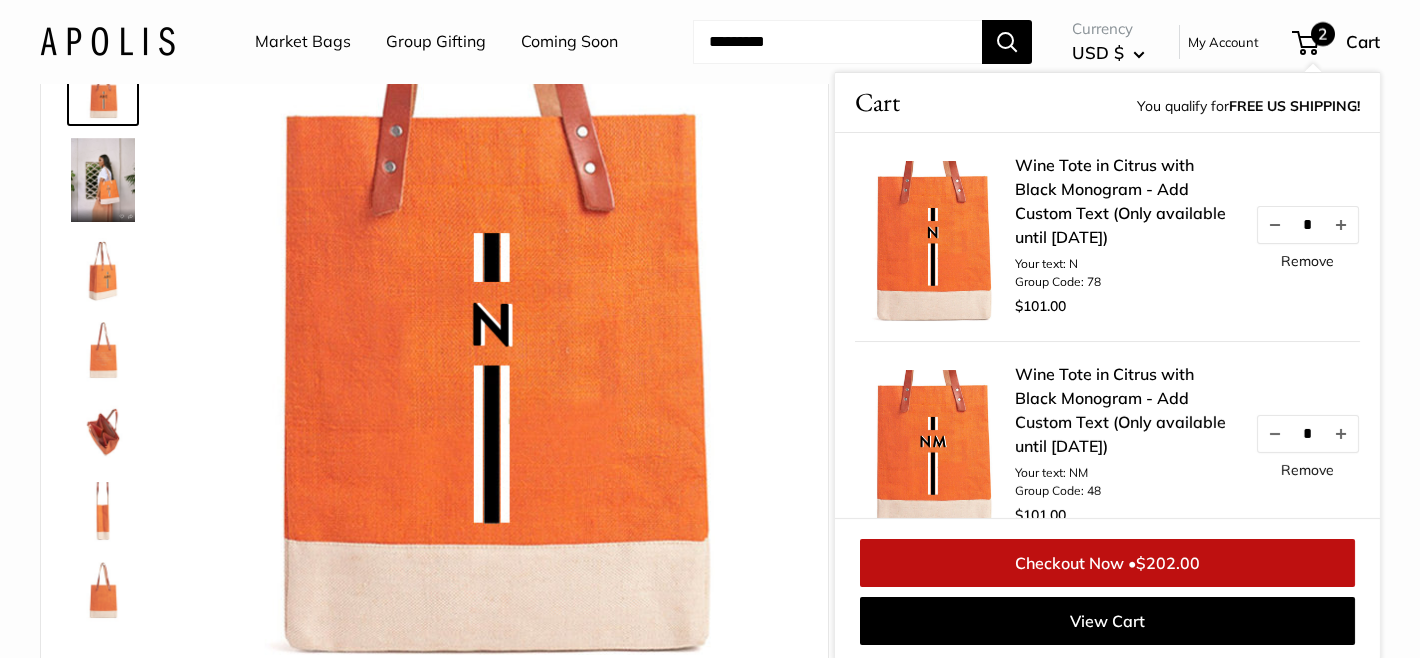 scroll, scrollTop: 108, scrollLeft: 0, axis: vertical 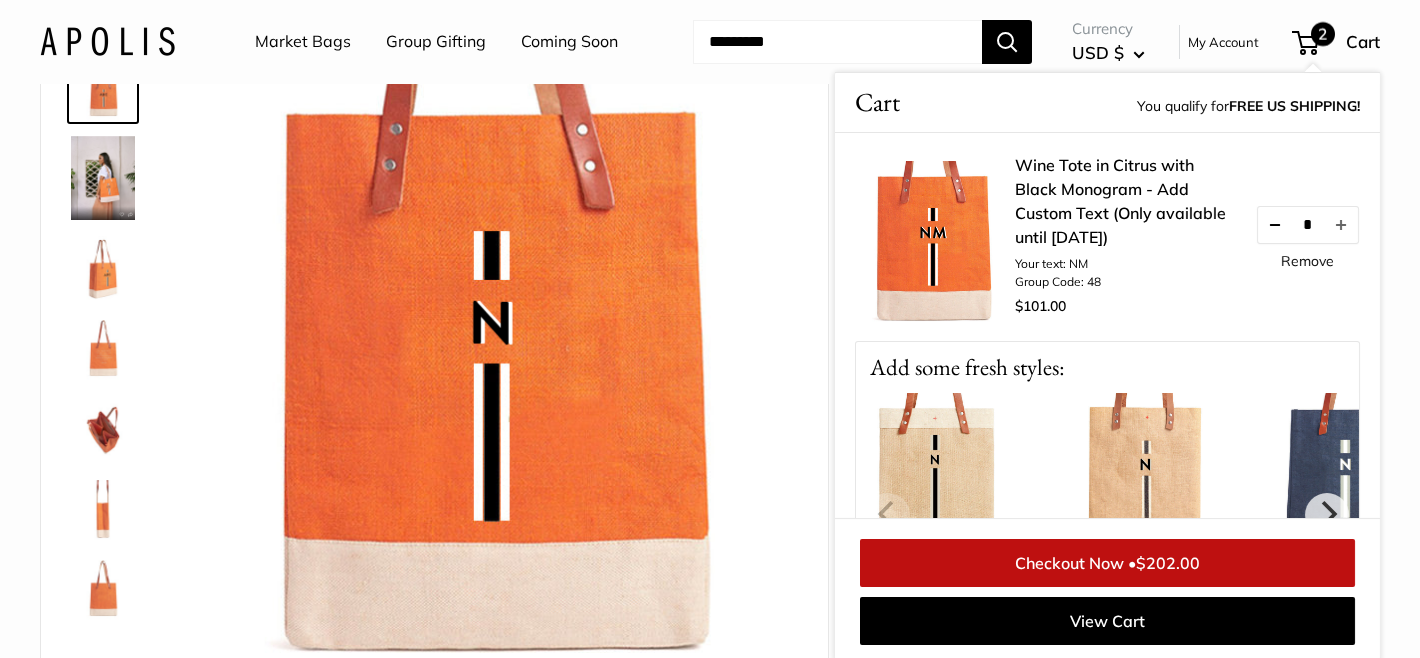 click at bounding box center [1275, 225] 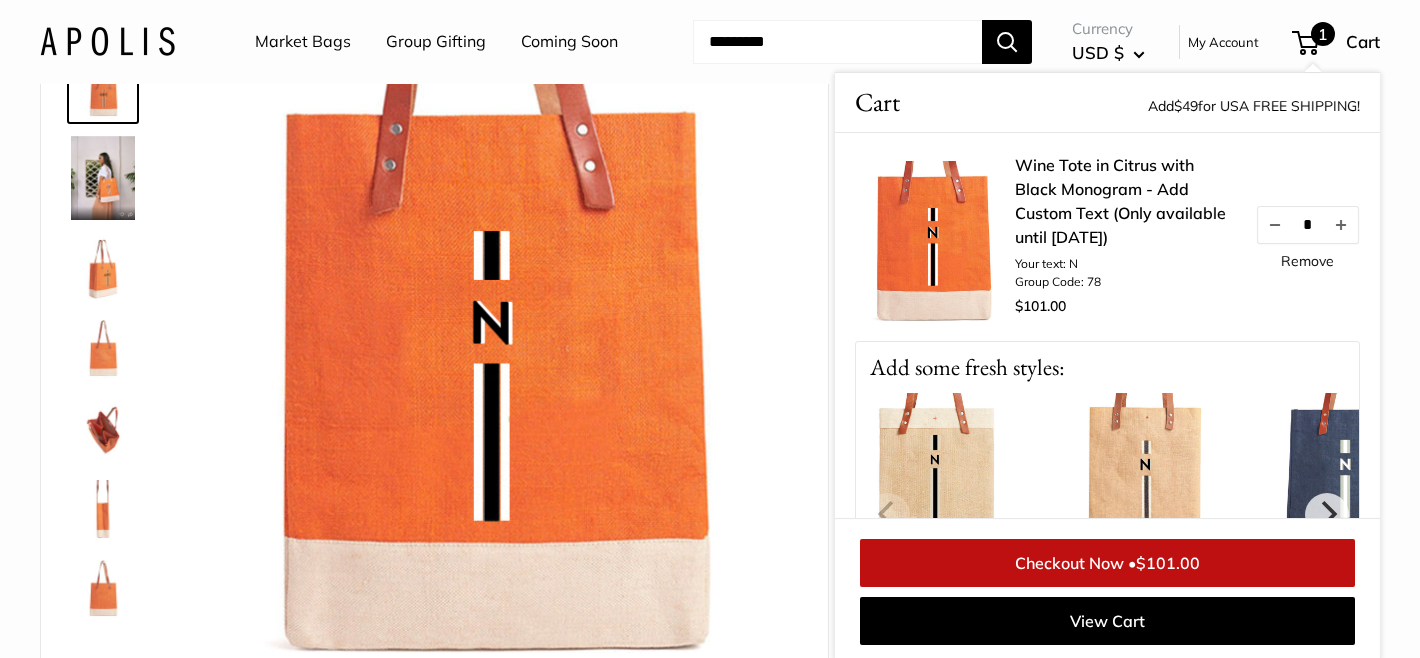 click on "The unique code tells you where your bag was made.
Long handles for easy carry throughout the day.
No need for custom text? Choose this option.
Roll over image to zoom in" at bounding box center (434, 349) 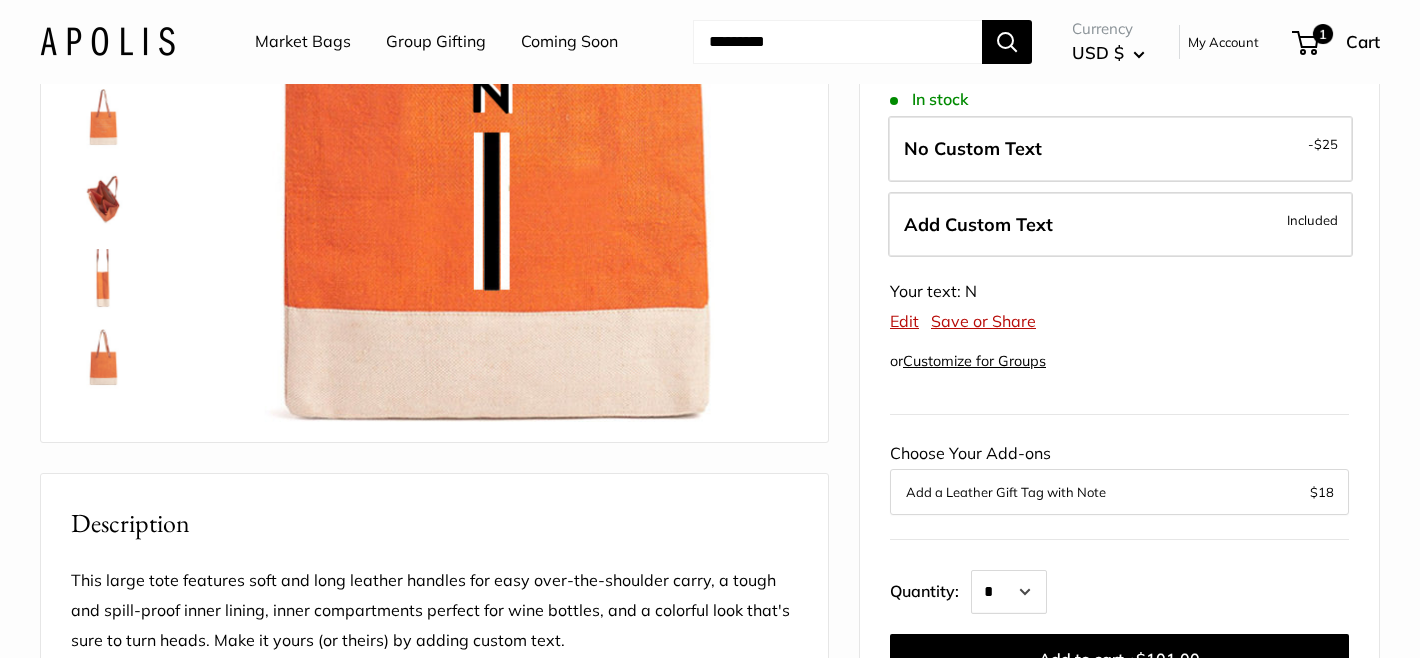 scroll, scrollTop: 344, scrollLeft: 0, axis: vertical 